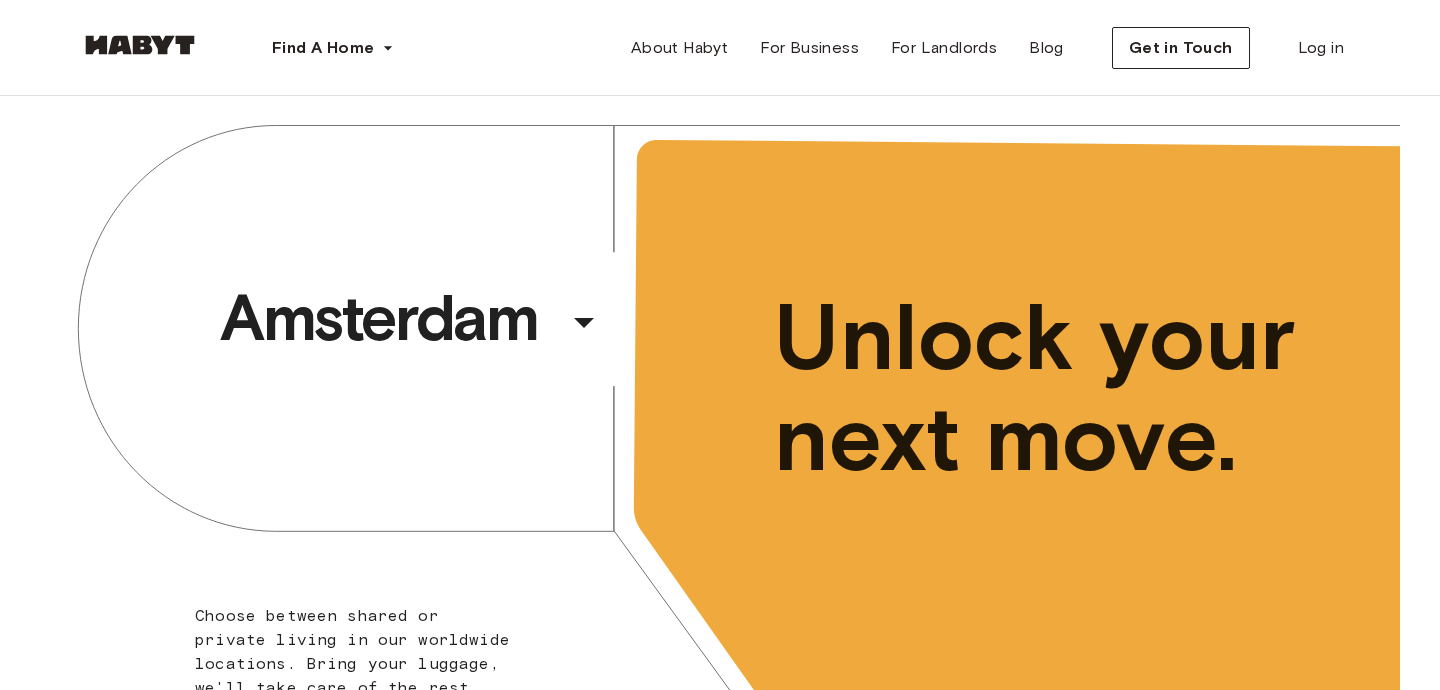 scroll, scrollTop: 0, scrollLeft: 0, axis: both 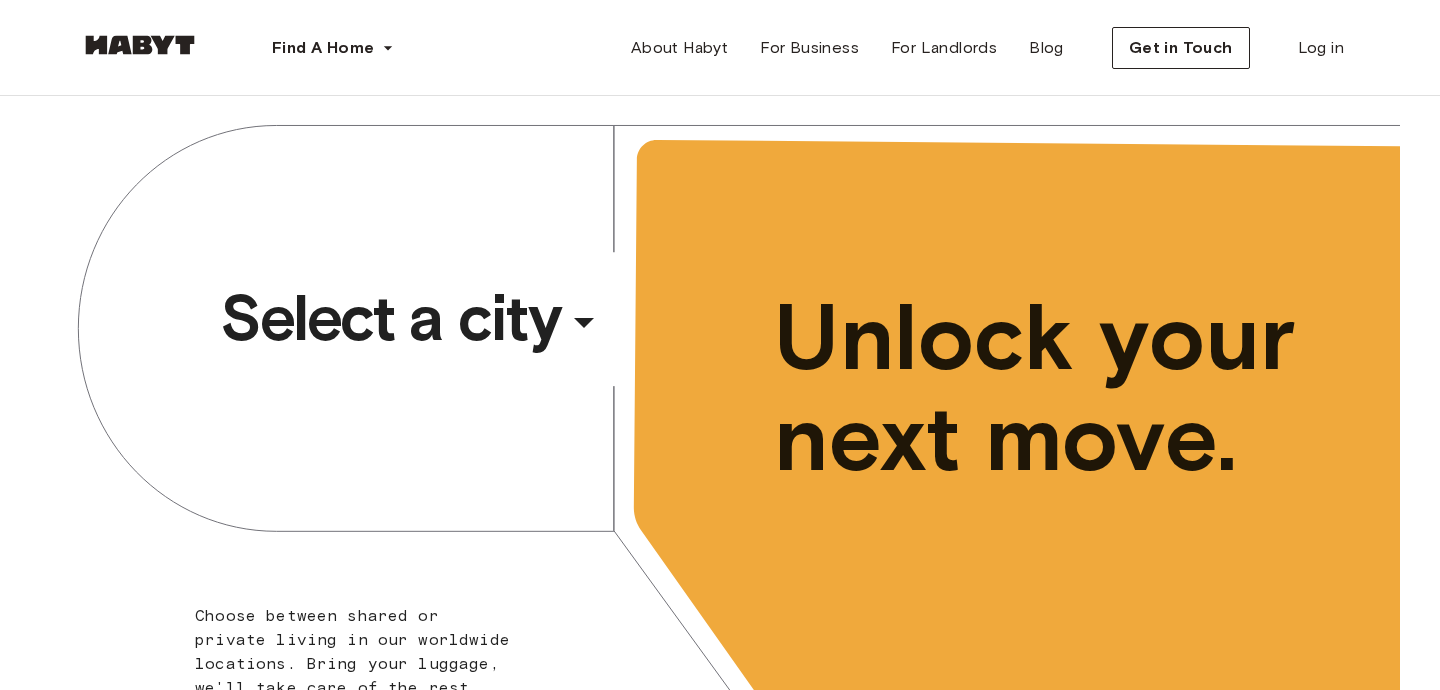 click on "​" at bounding box center [611, 338] 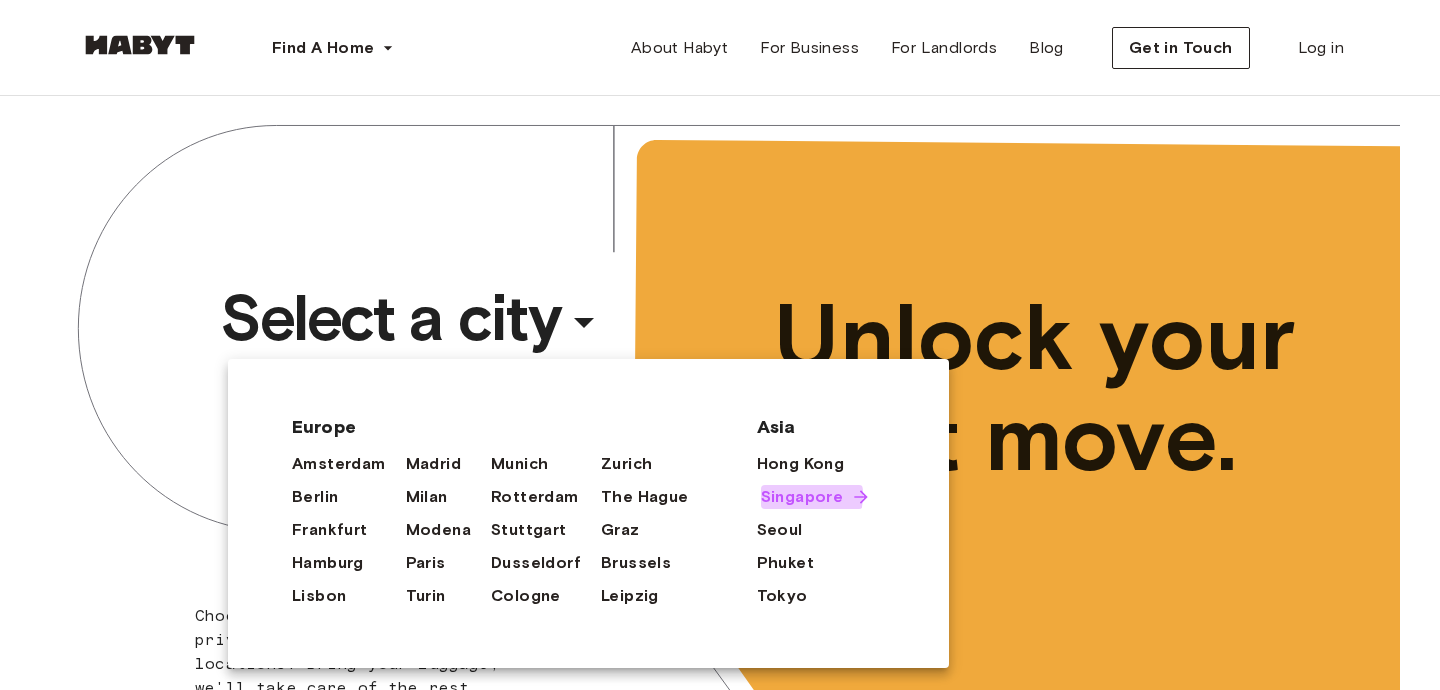 click on "Singapore" at bounding box center (802, 497) 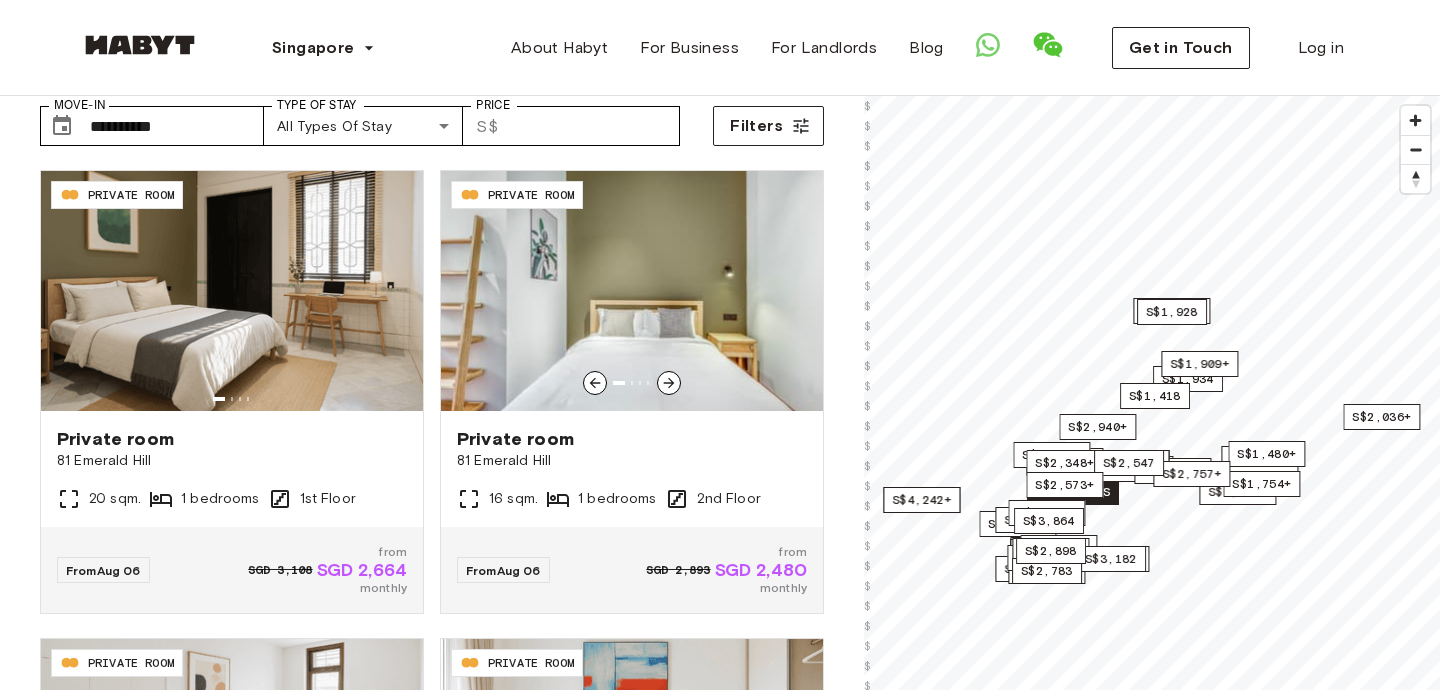scroll, scrollTop: 106, scrollLeft: 0, axis: vertical 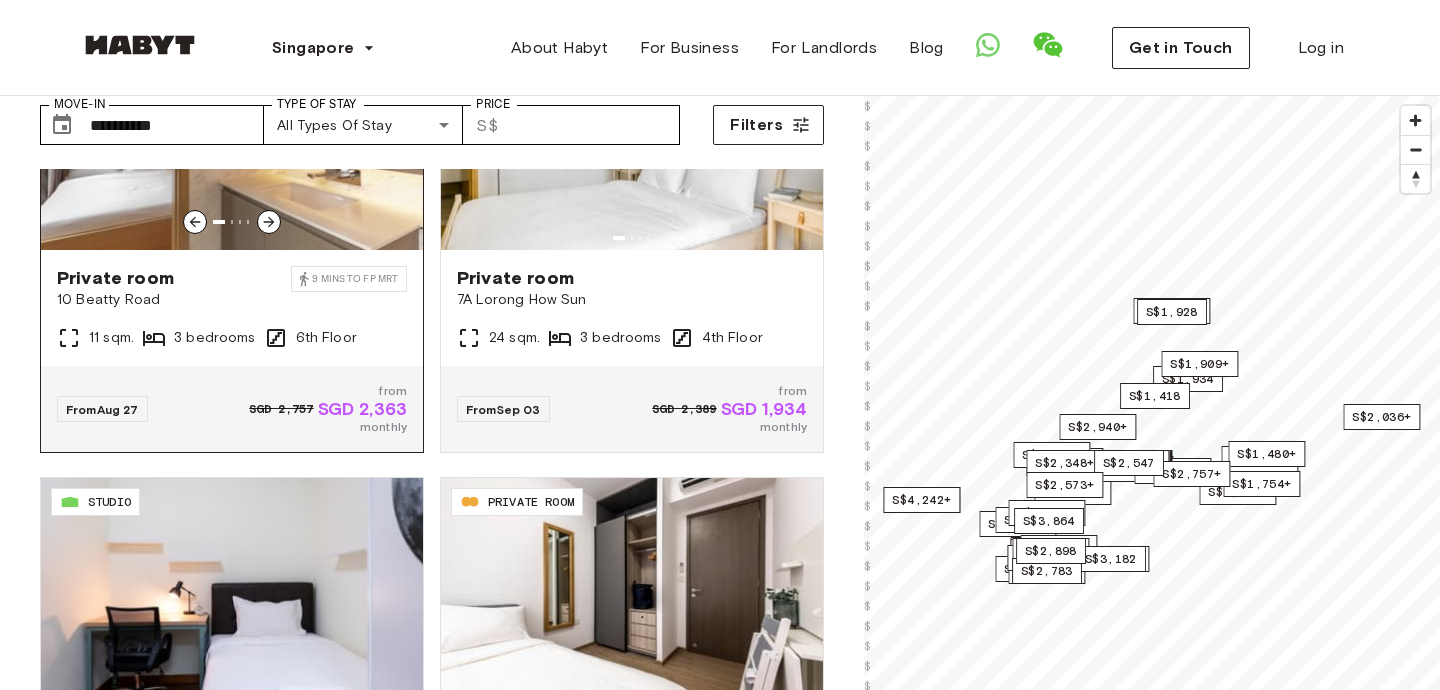 click on "From  Aug 27 SGD 2,757 from SGD 2,363 monthly" at bounding box center [232, 409] 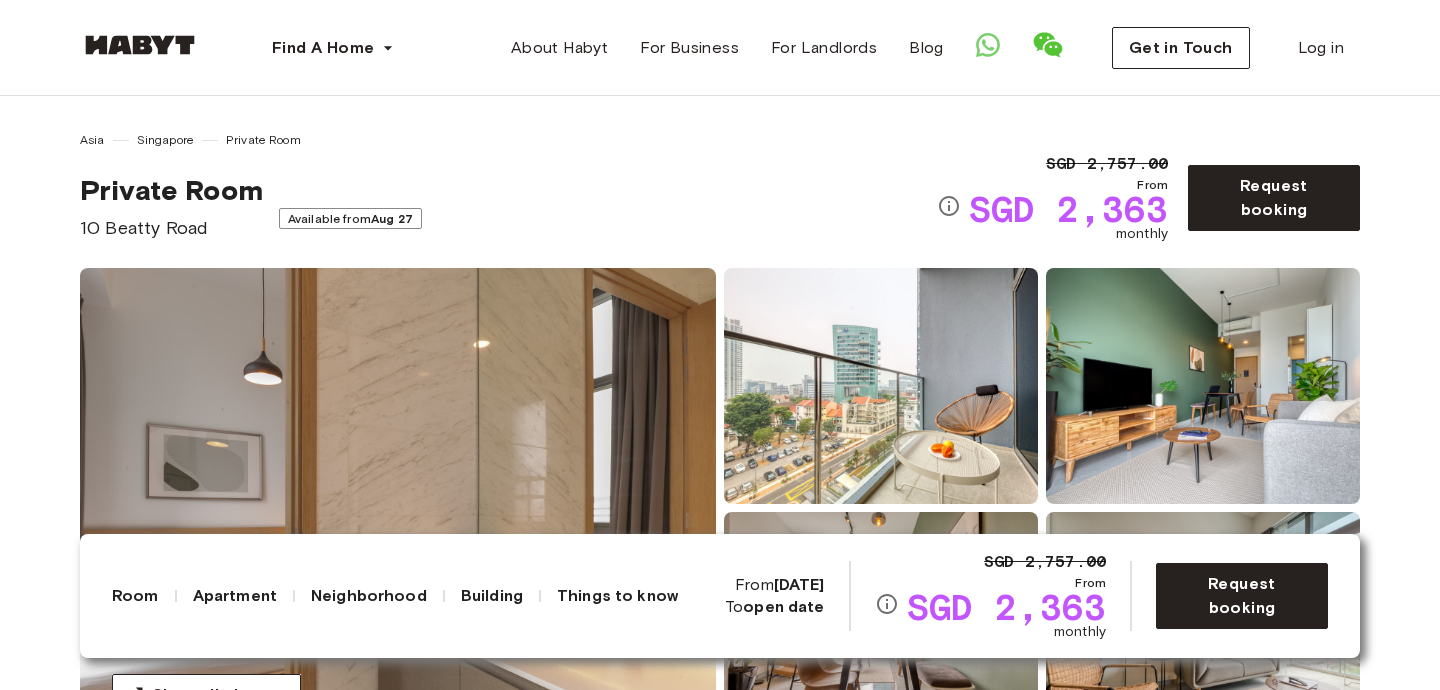 scroll, scrollTop: 0, scrollLeft: 0, axis: both 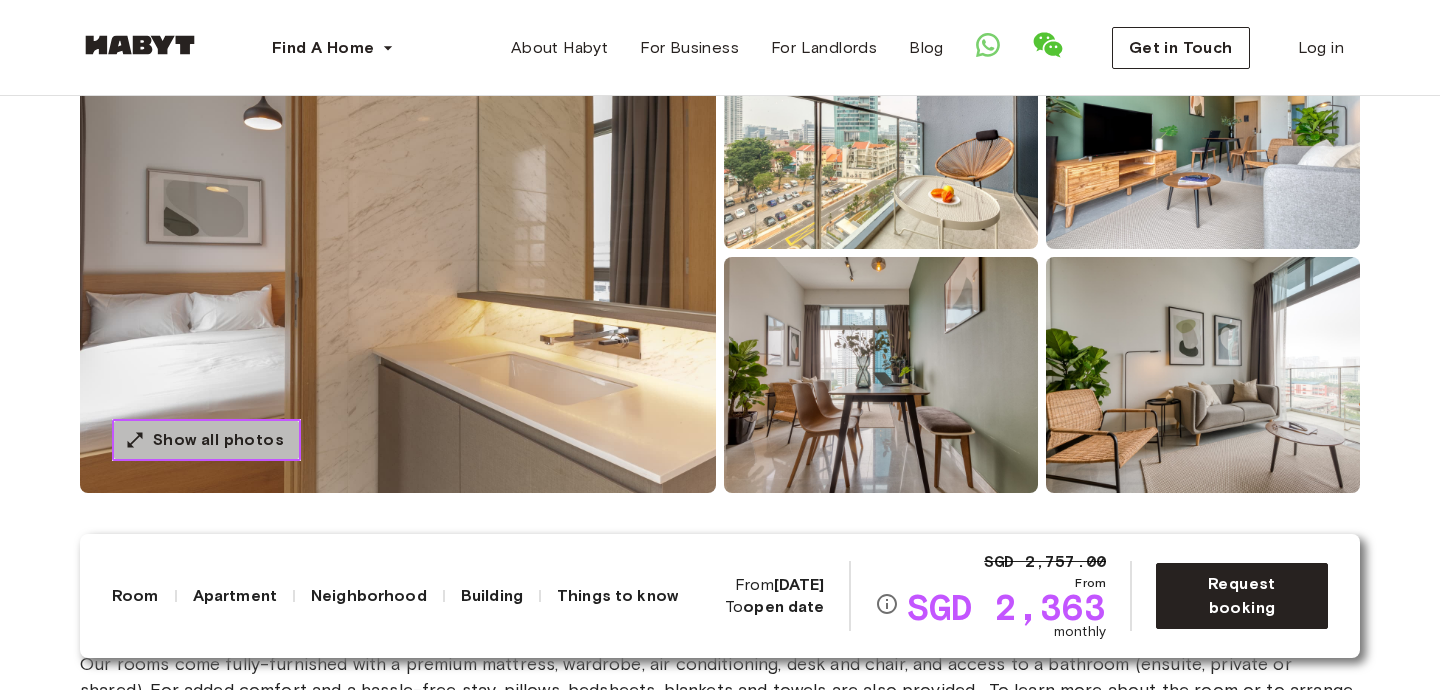 click on "Show all photos" at bounding box center [218, 440] 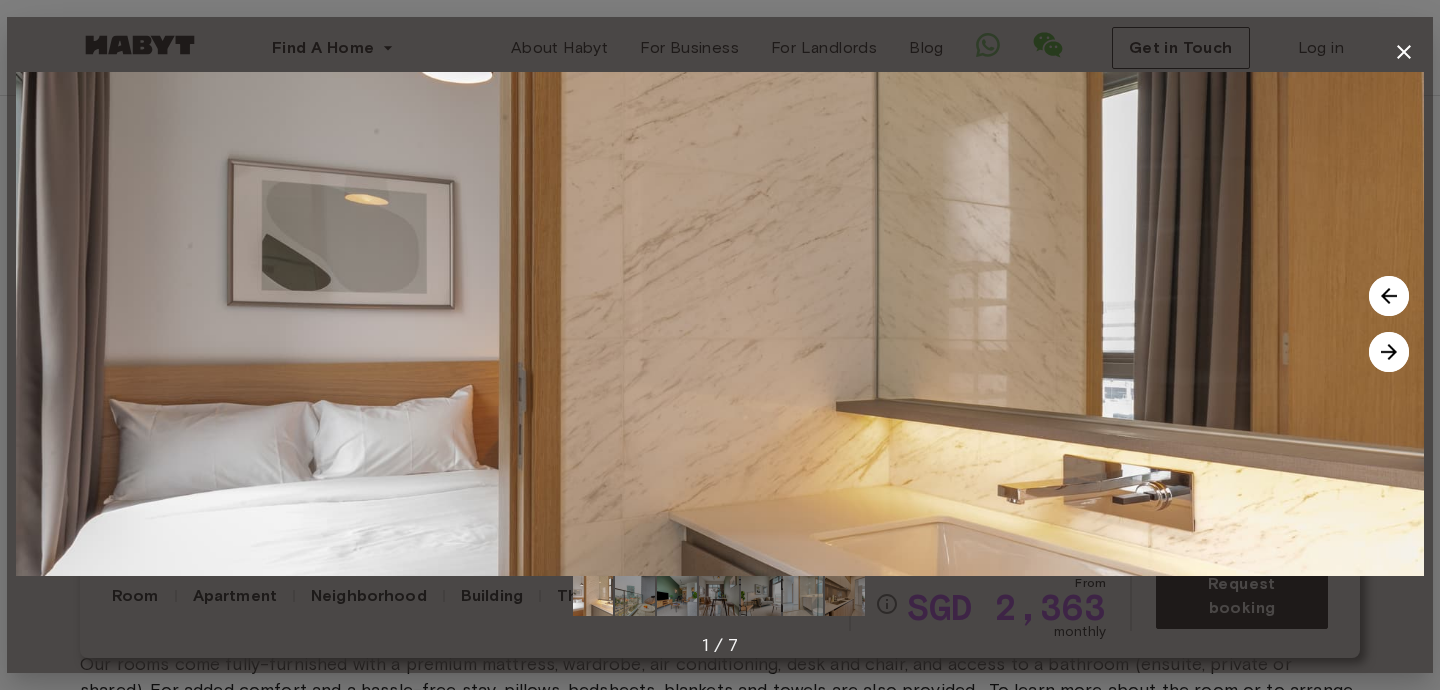 click at bounding box center (1389, 352) 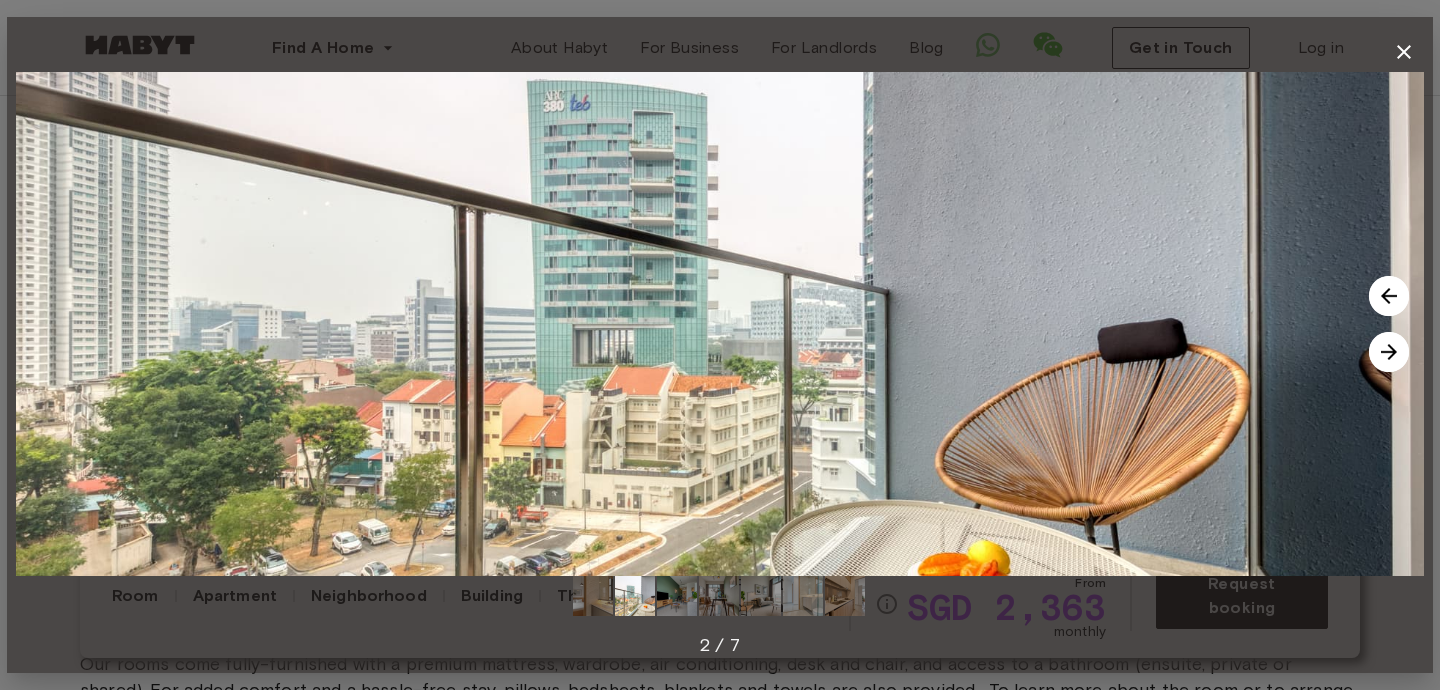 click at bounding box center (1389, 352) 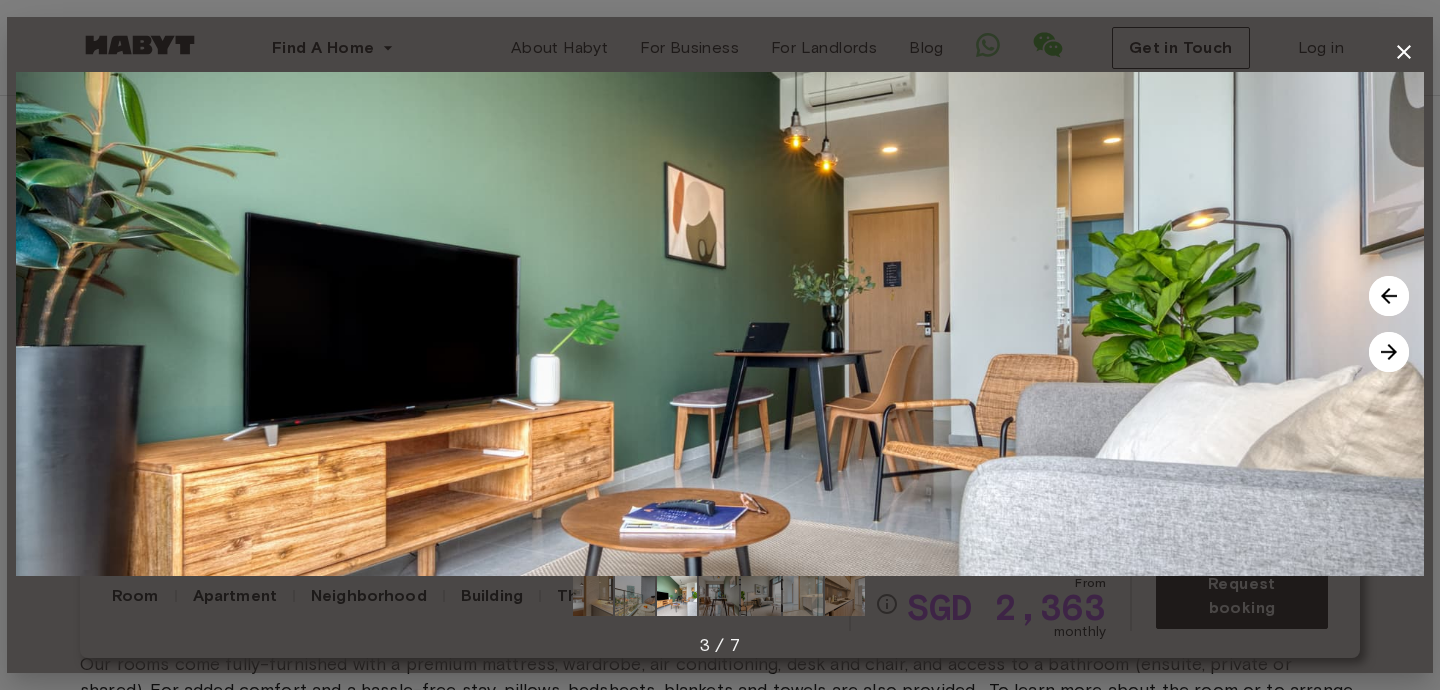 click at bounding box center (1389, 352) 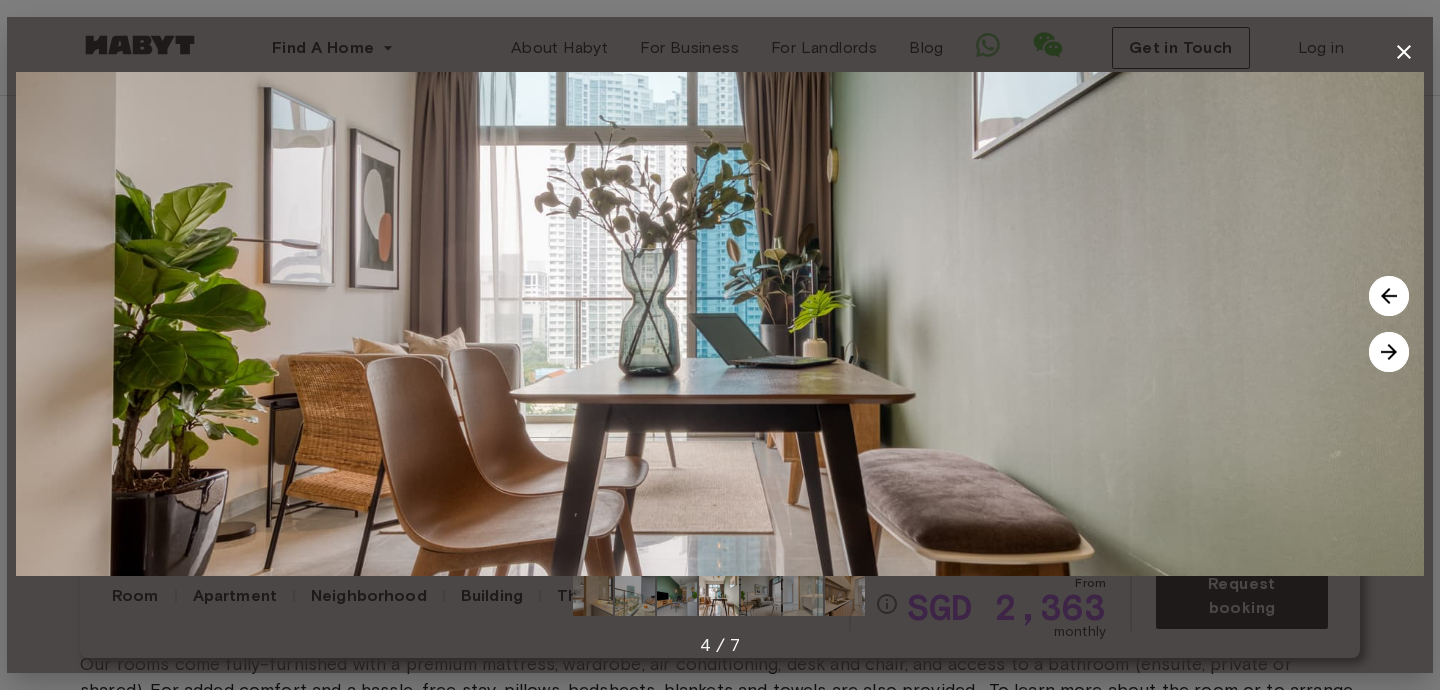 click at bounding box center [1389, 352] 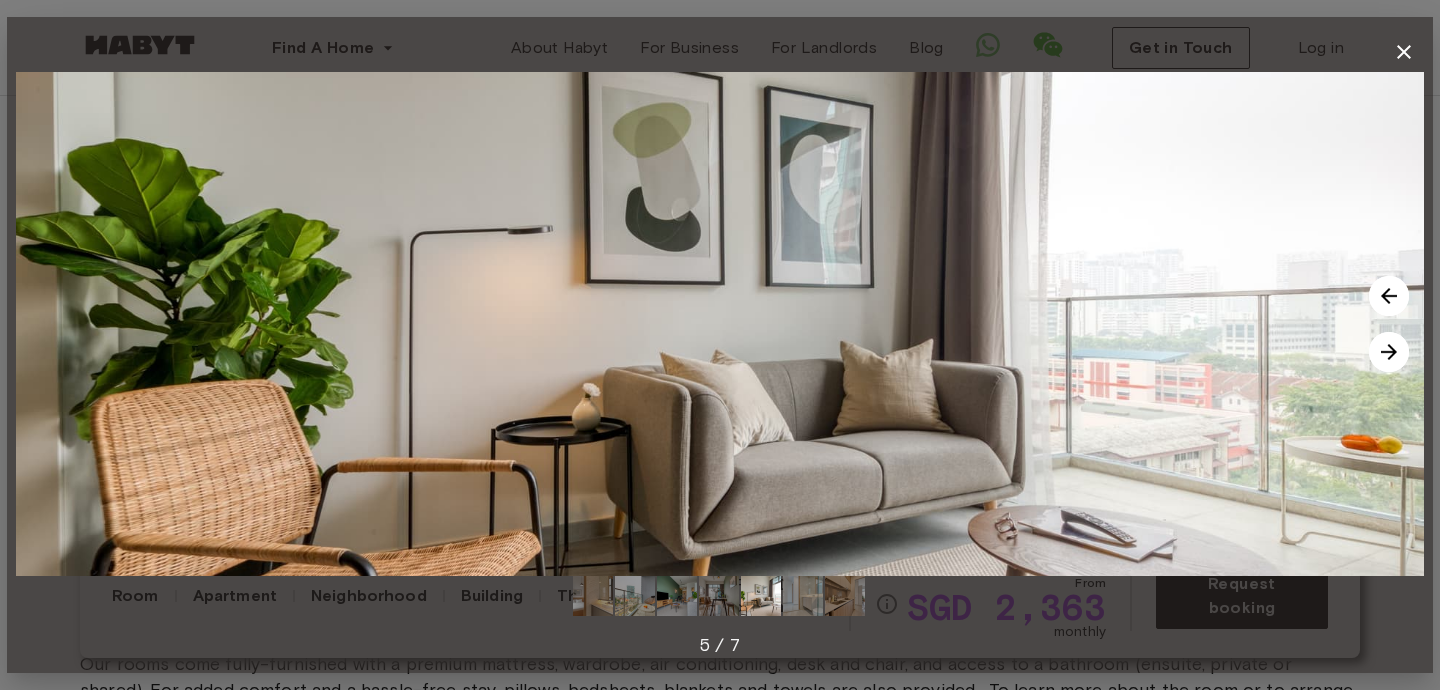 click at bounding box center (1389, 352) 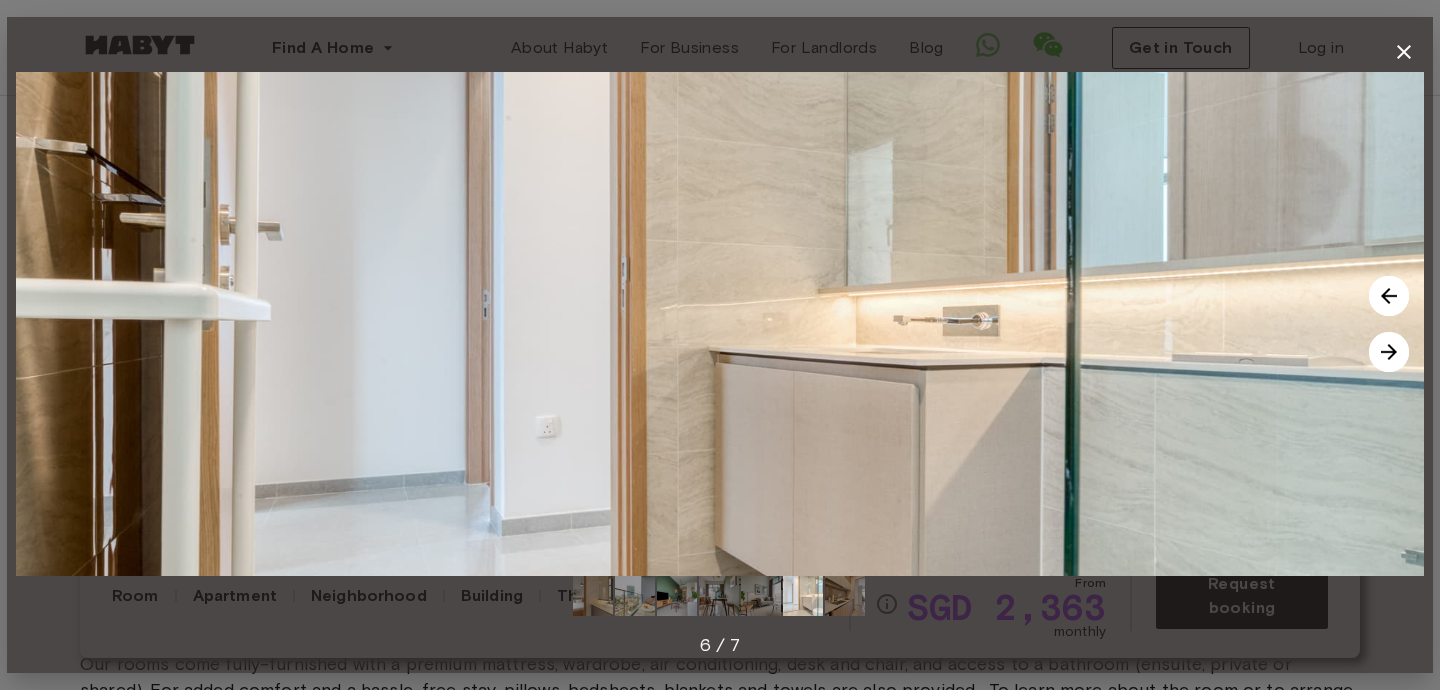 click at bounding box center (1389, 352) 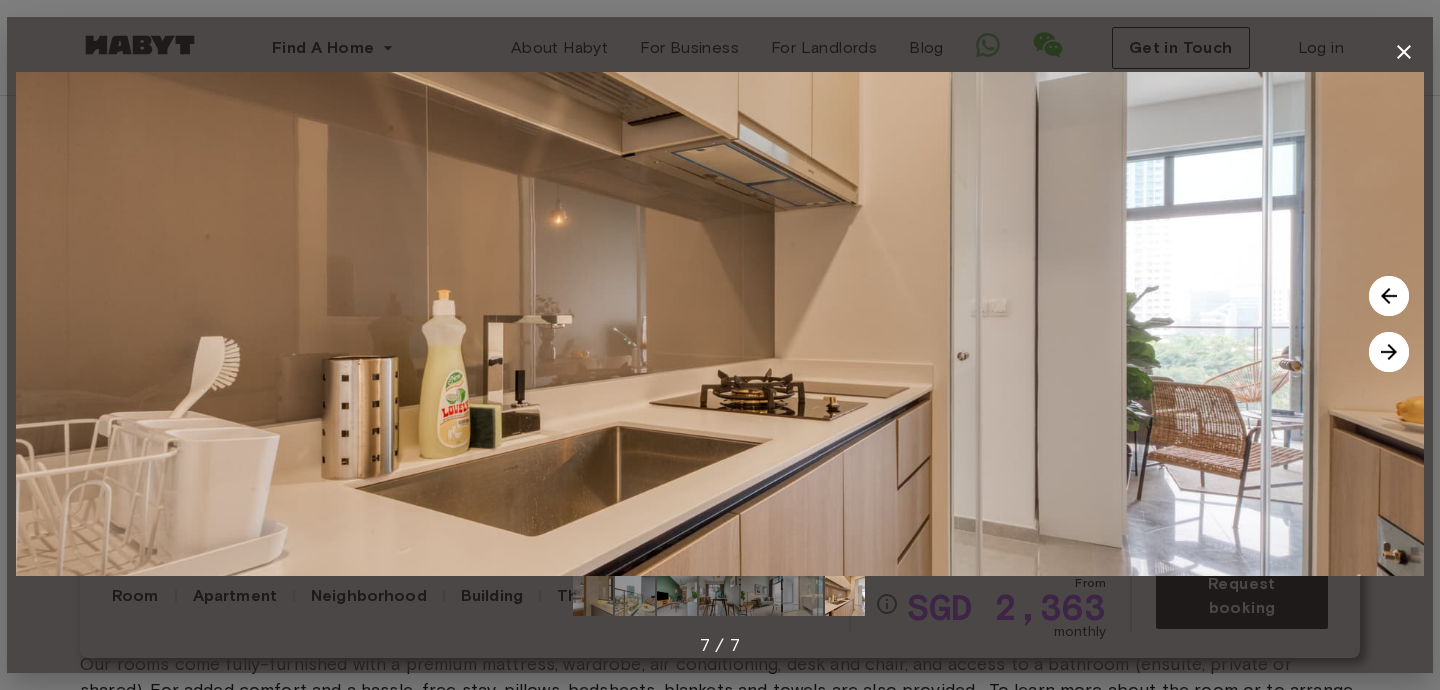 click at bounding box center [1389, 352] 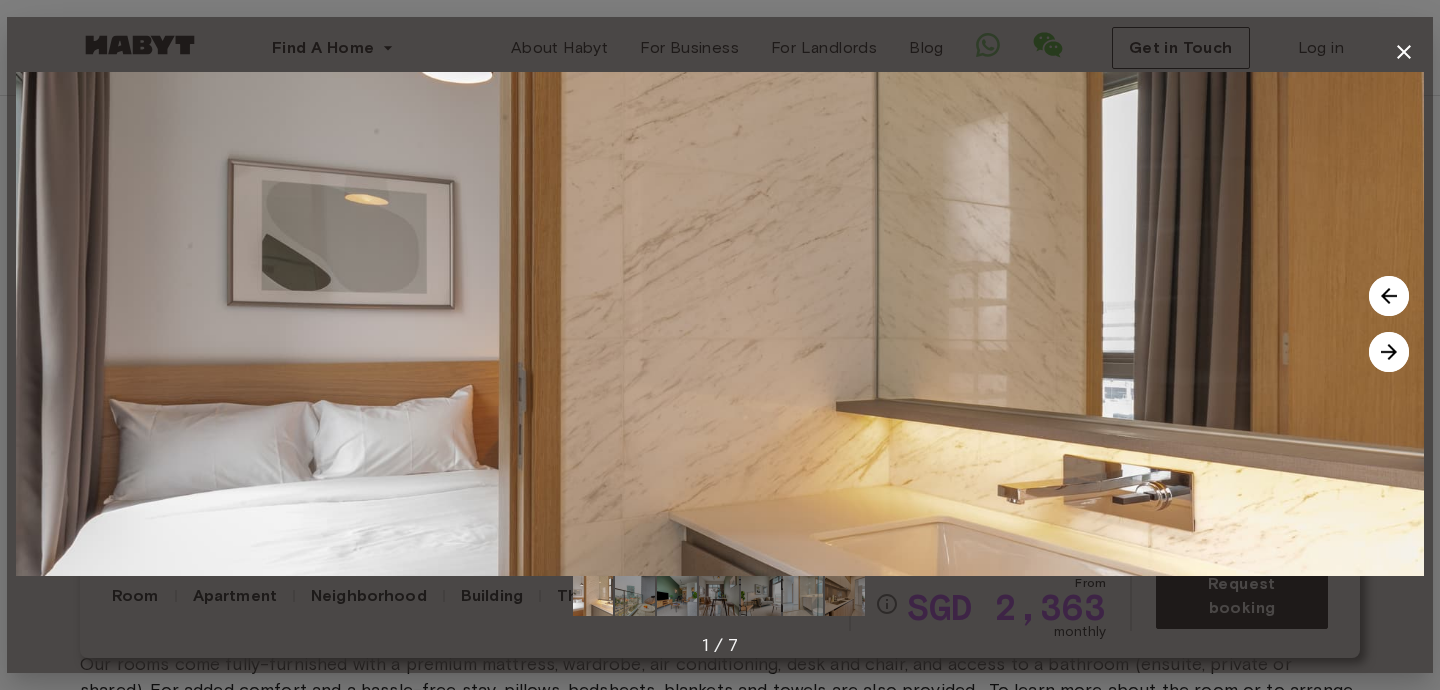 click at bounding box center (1389, 352) 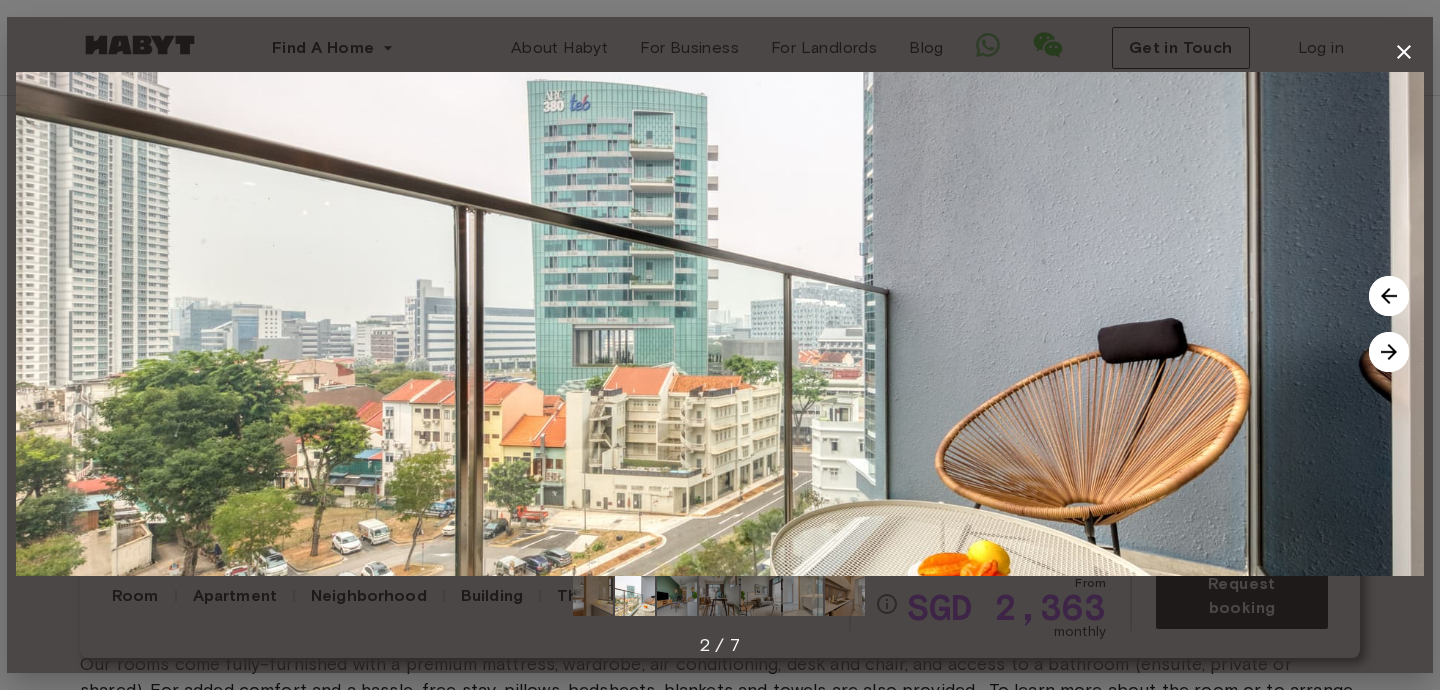 click at bounding box center (1389, 352) 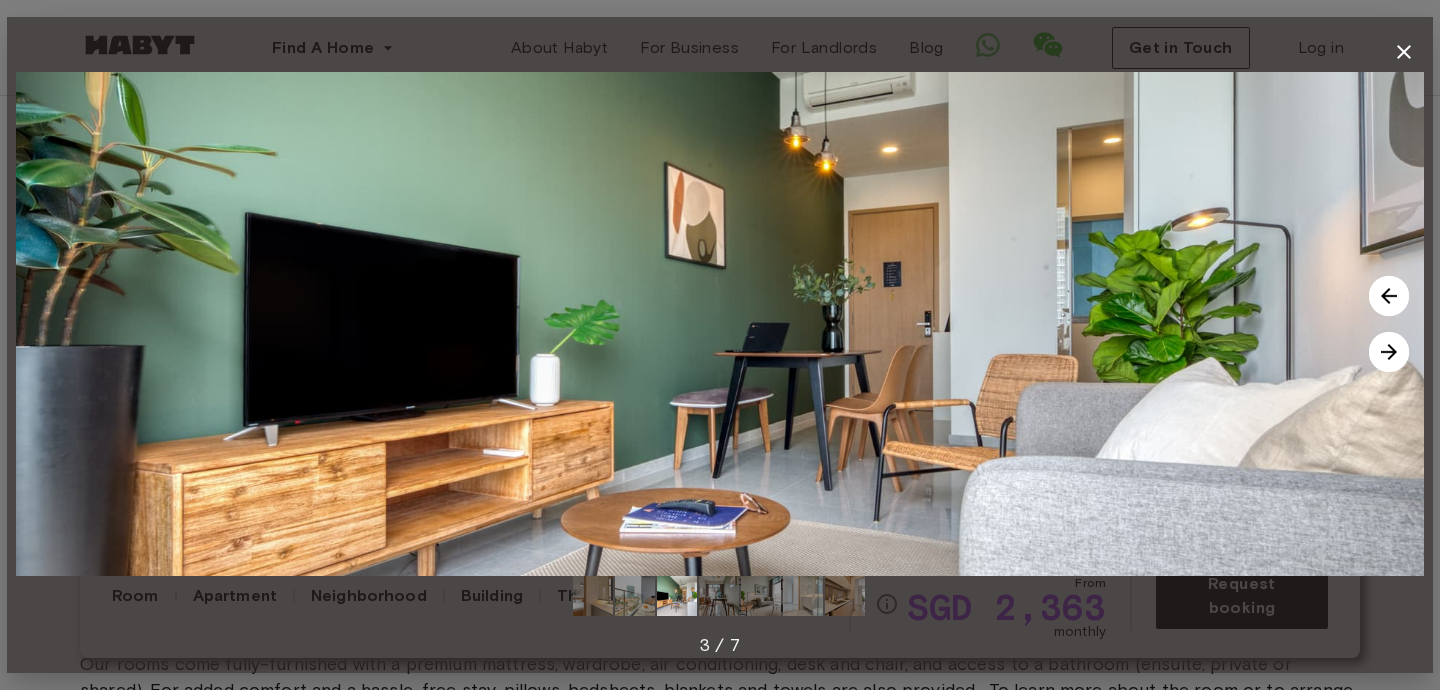 click at bounding box center (1389, 352) 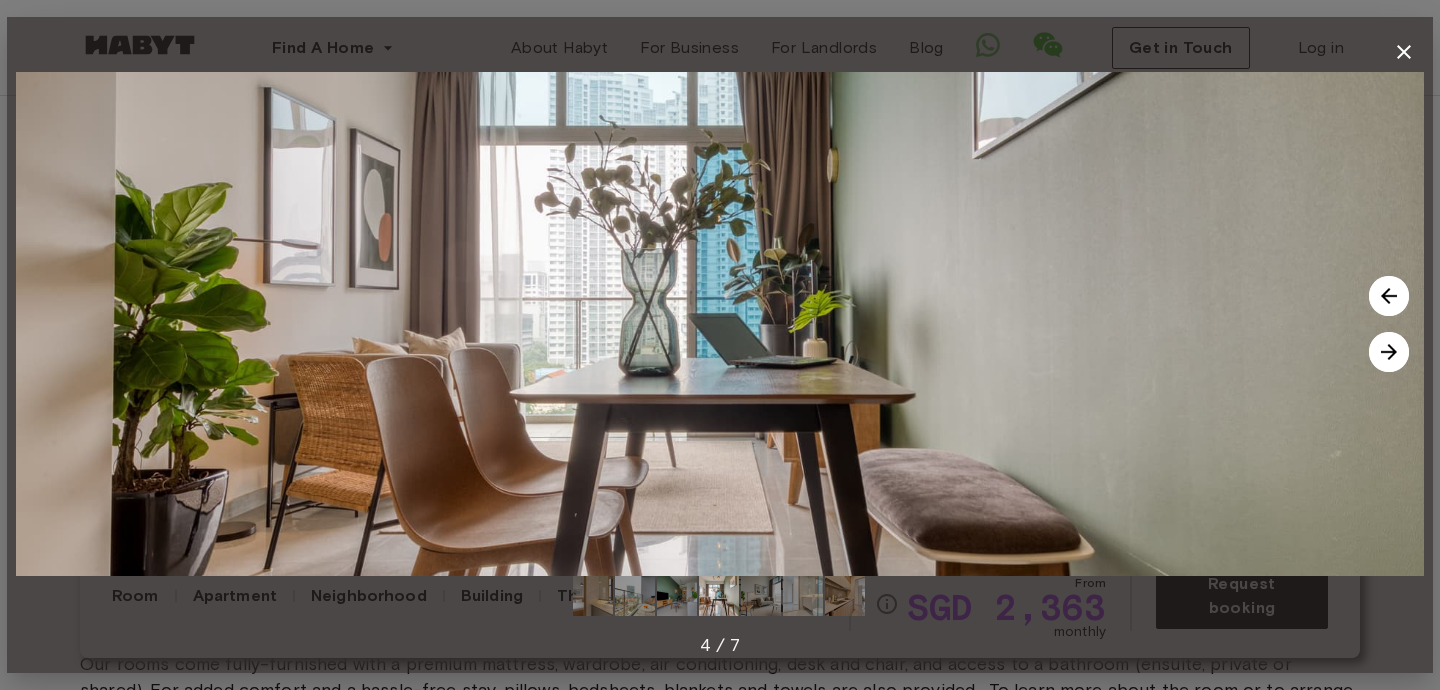 click at bounding box center (1389, 352) 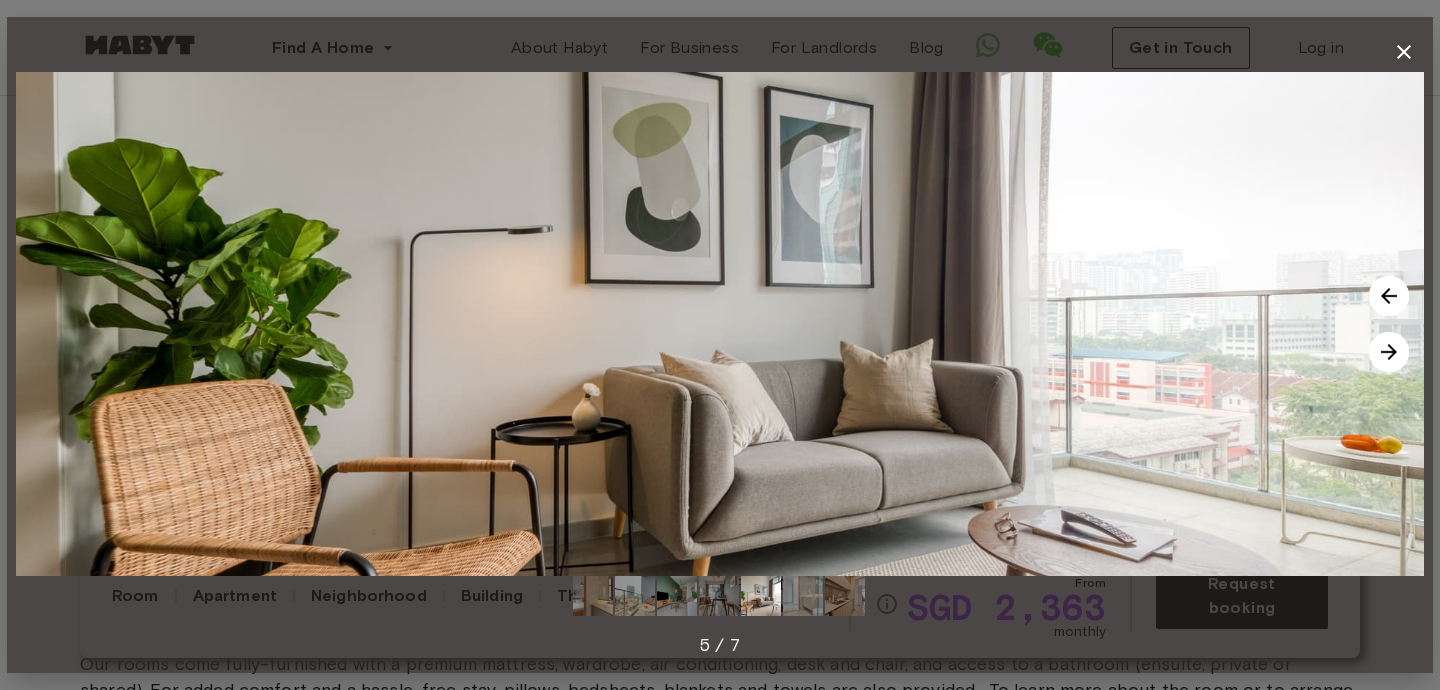 click at bounding box center (1389, 352) 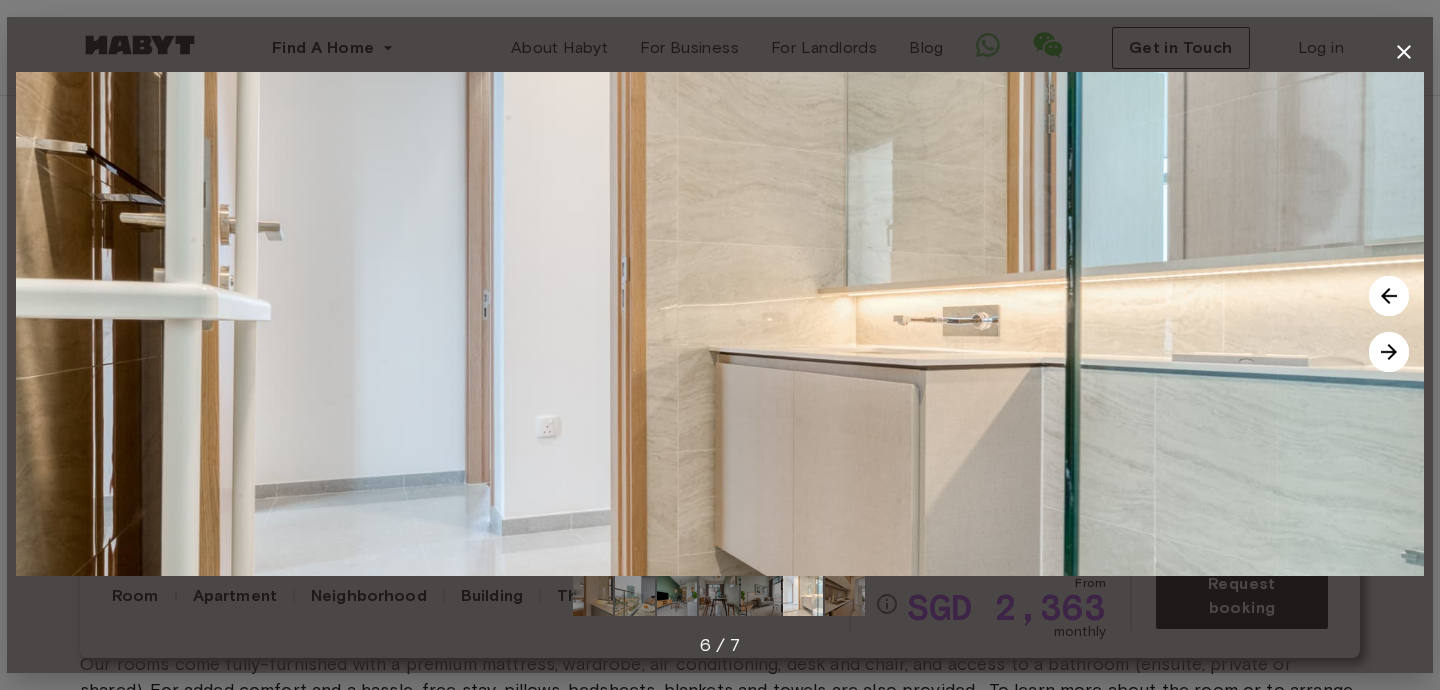 click at bounding box center [1389, 352] 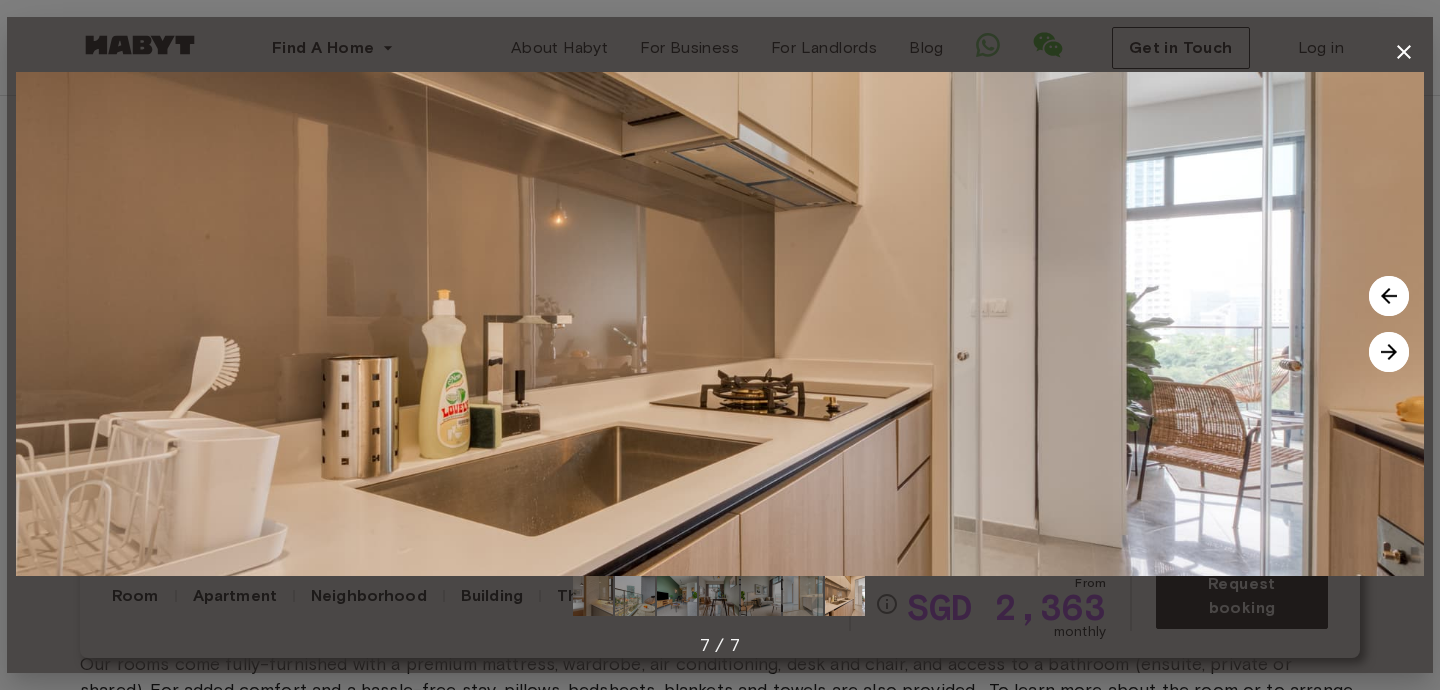 click 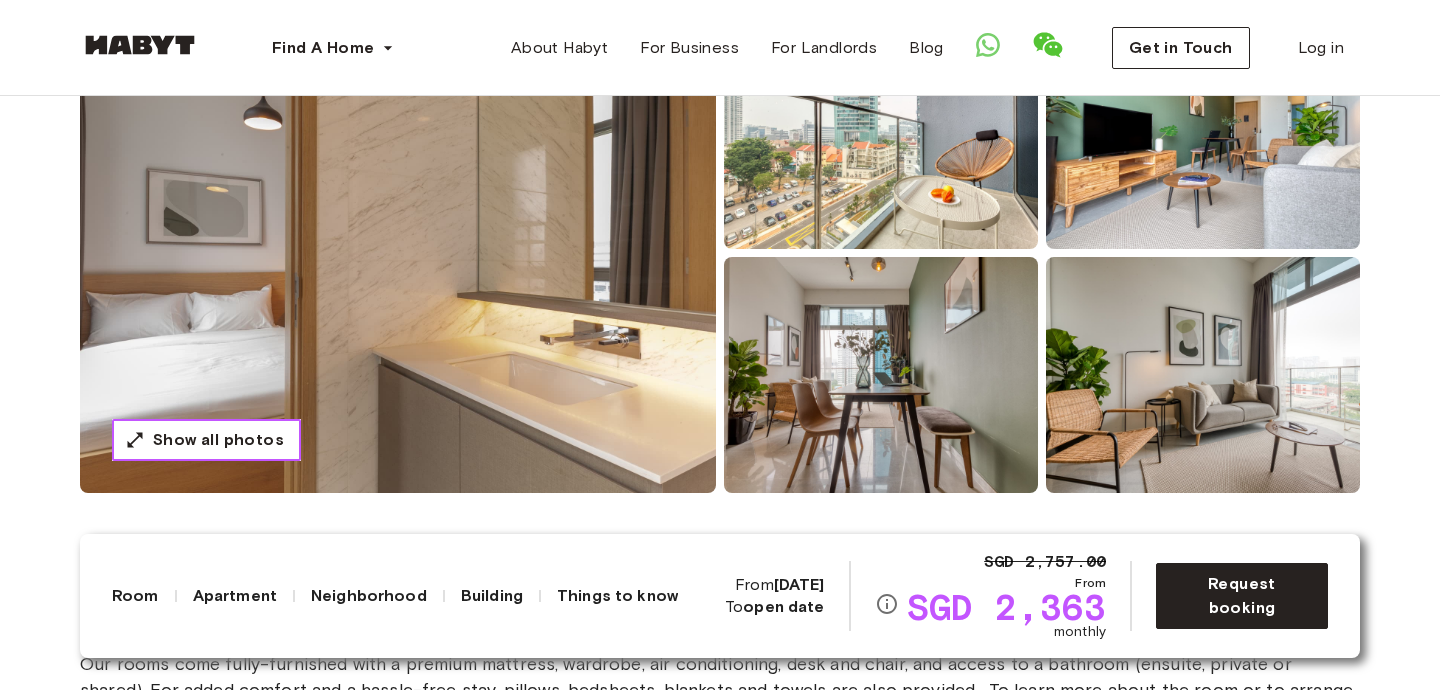 scroll, scrollTop: 294, scrollLeft: 0, axis: vertical 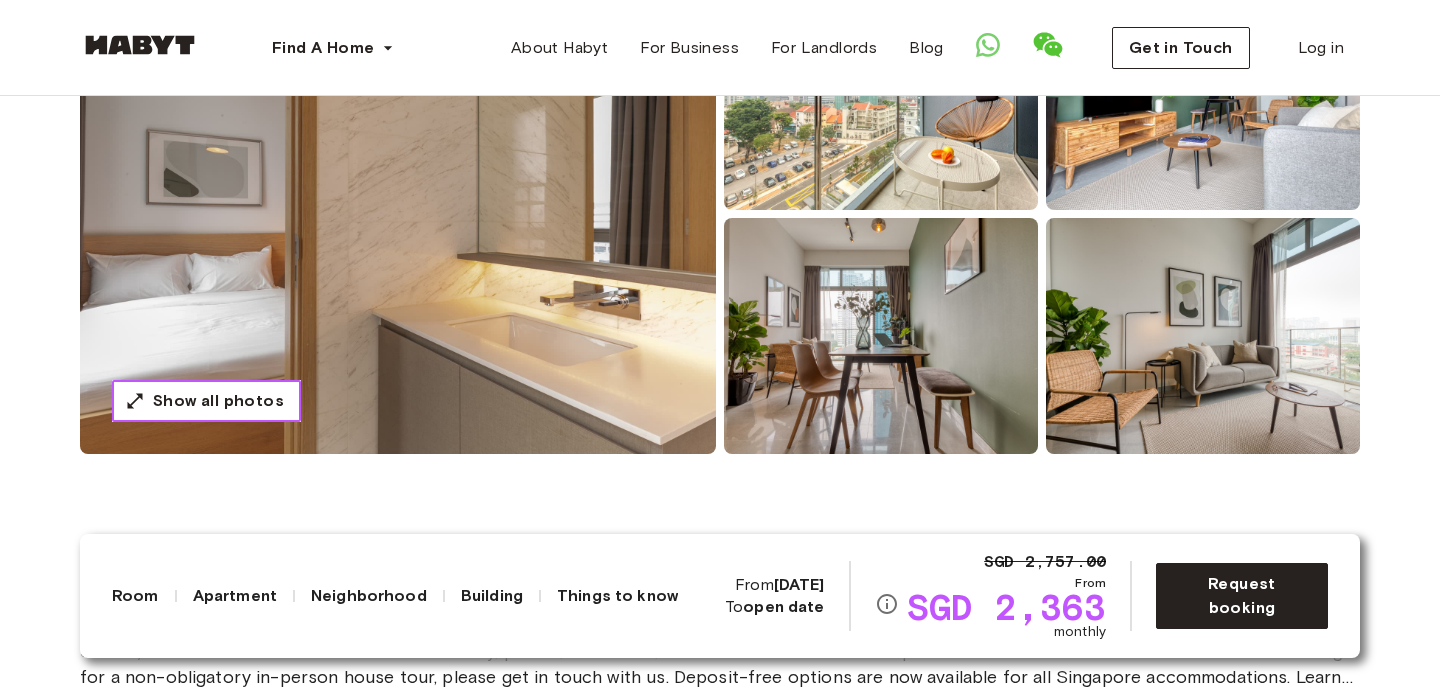 click on "Show all photos" at bounding box center [218, 401] 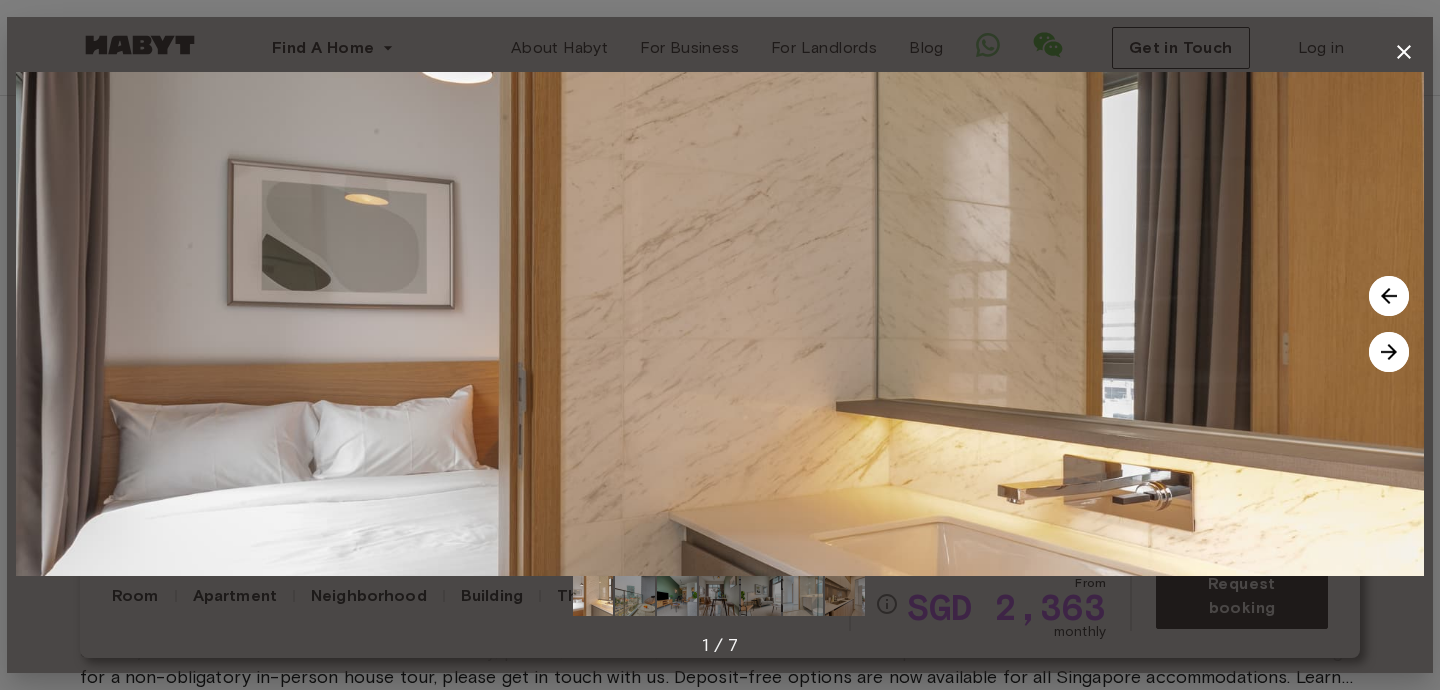 click at bounding box center [1389, 352] 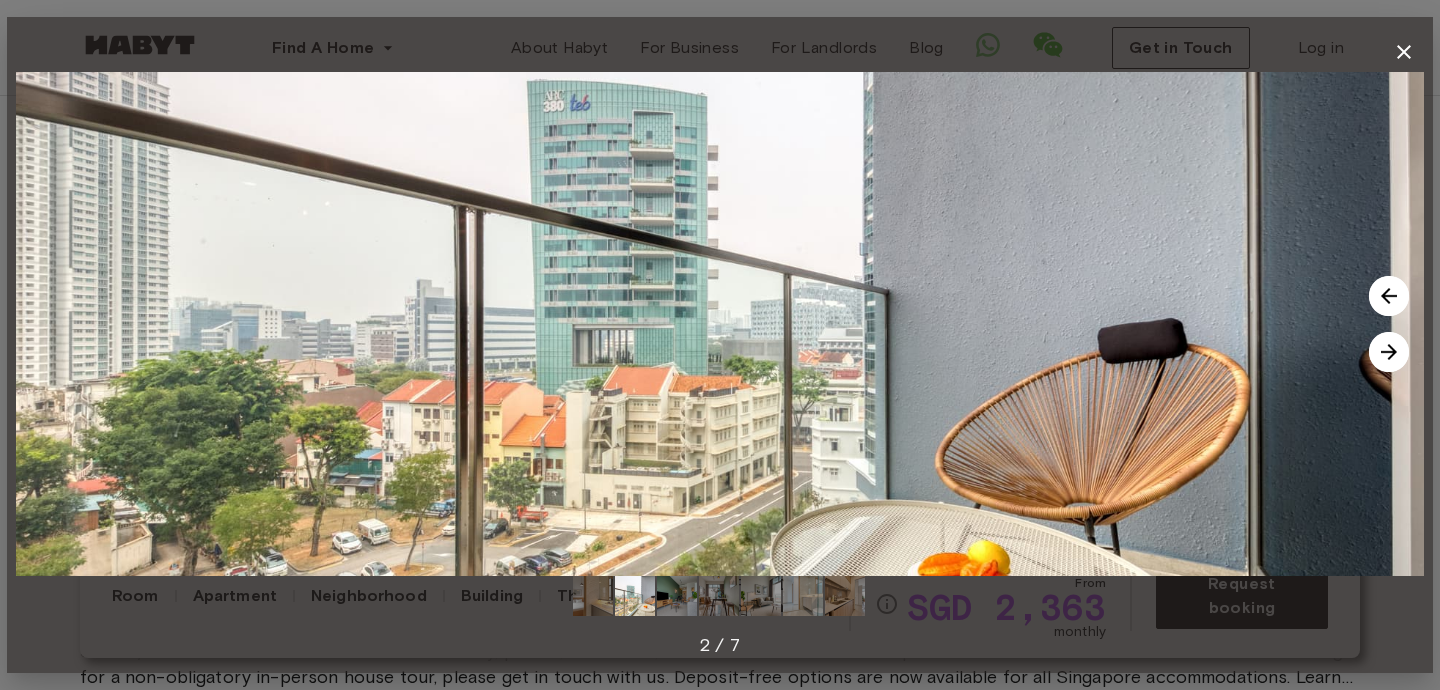 click at bounding box center (1389, 352) 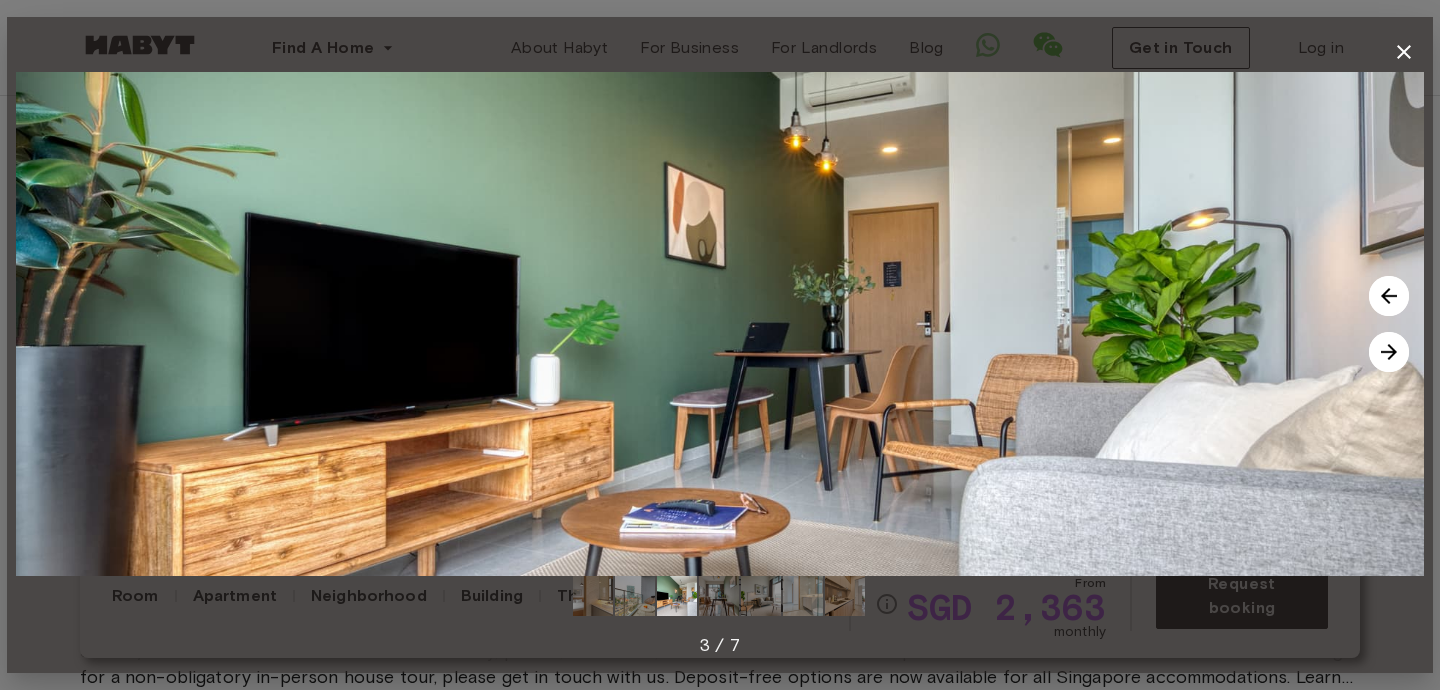 click at bounding box center (1389, 352) 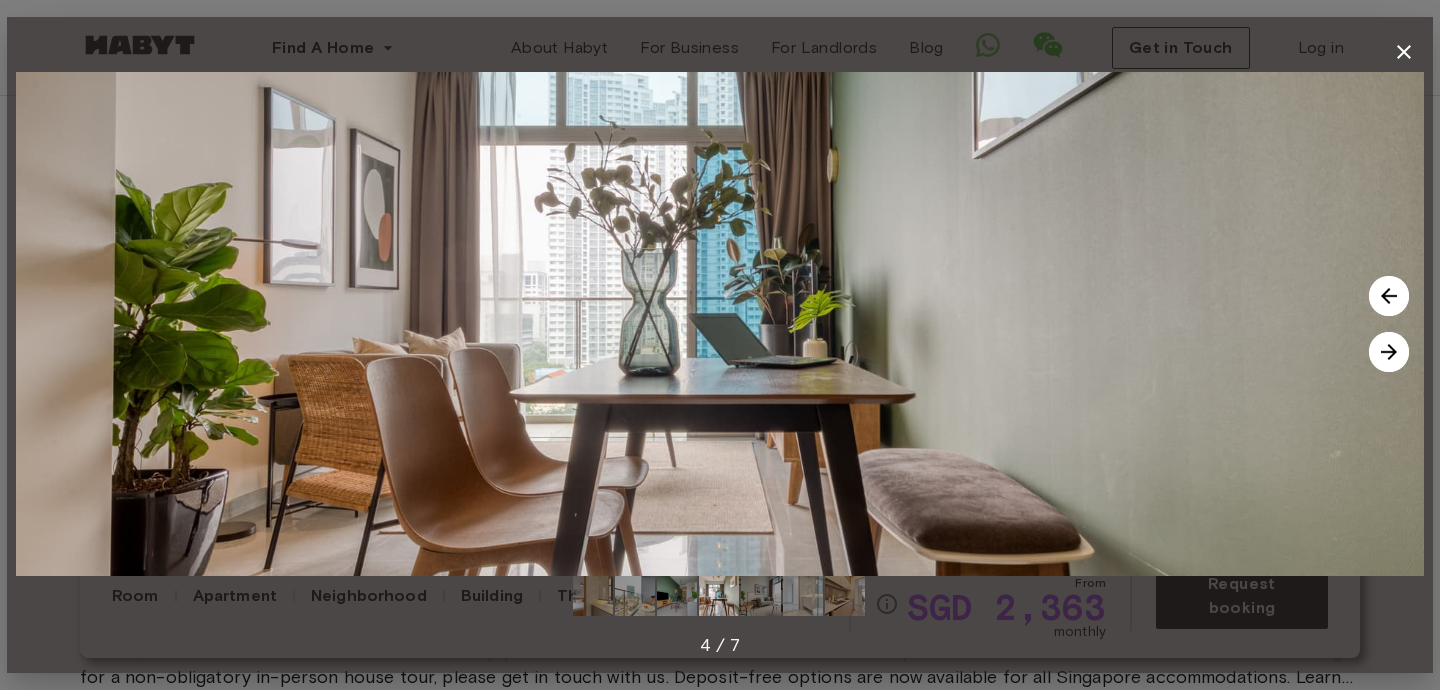 click at bounding box center (1389, 352) 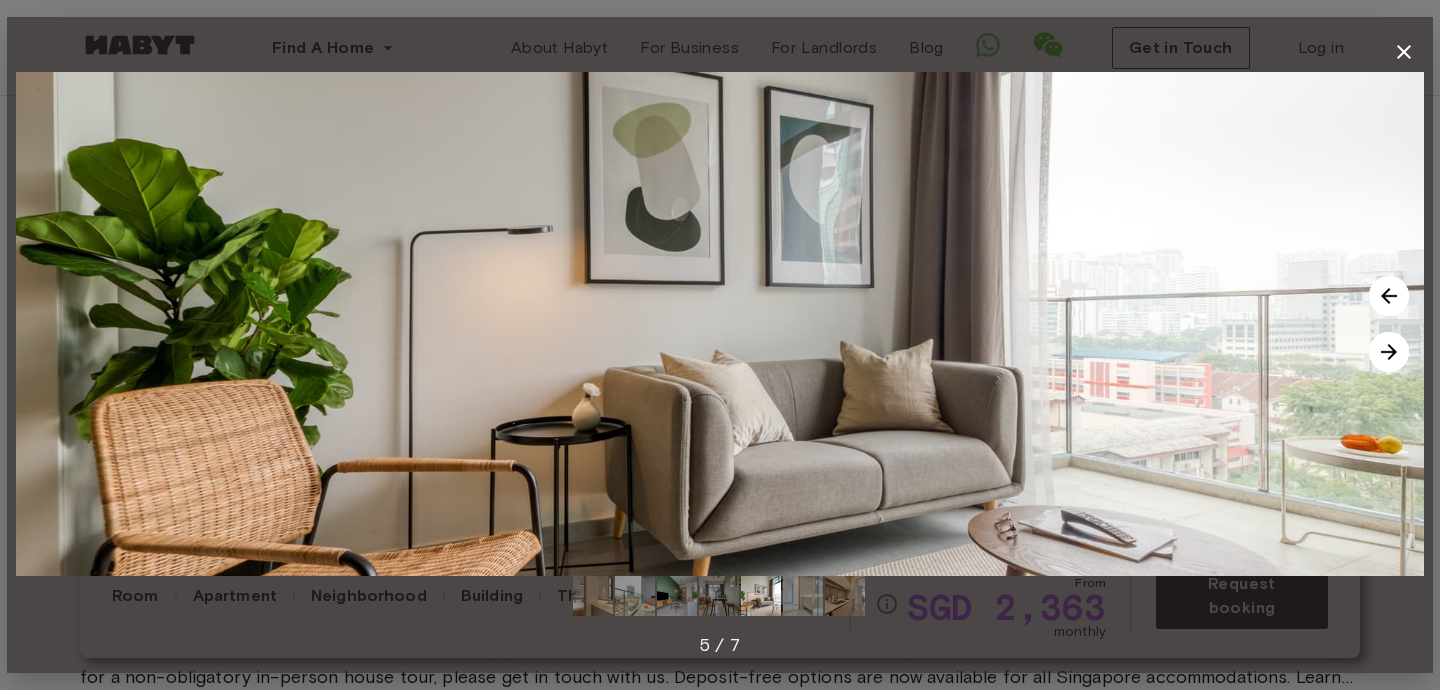 click at bounding box center (1389, 352) 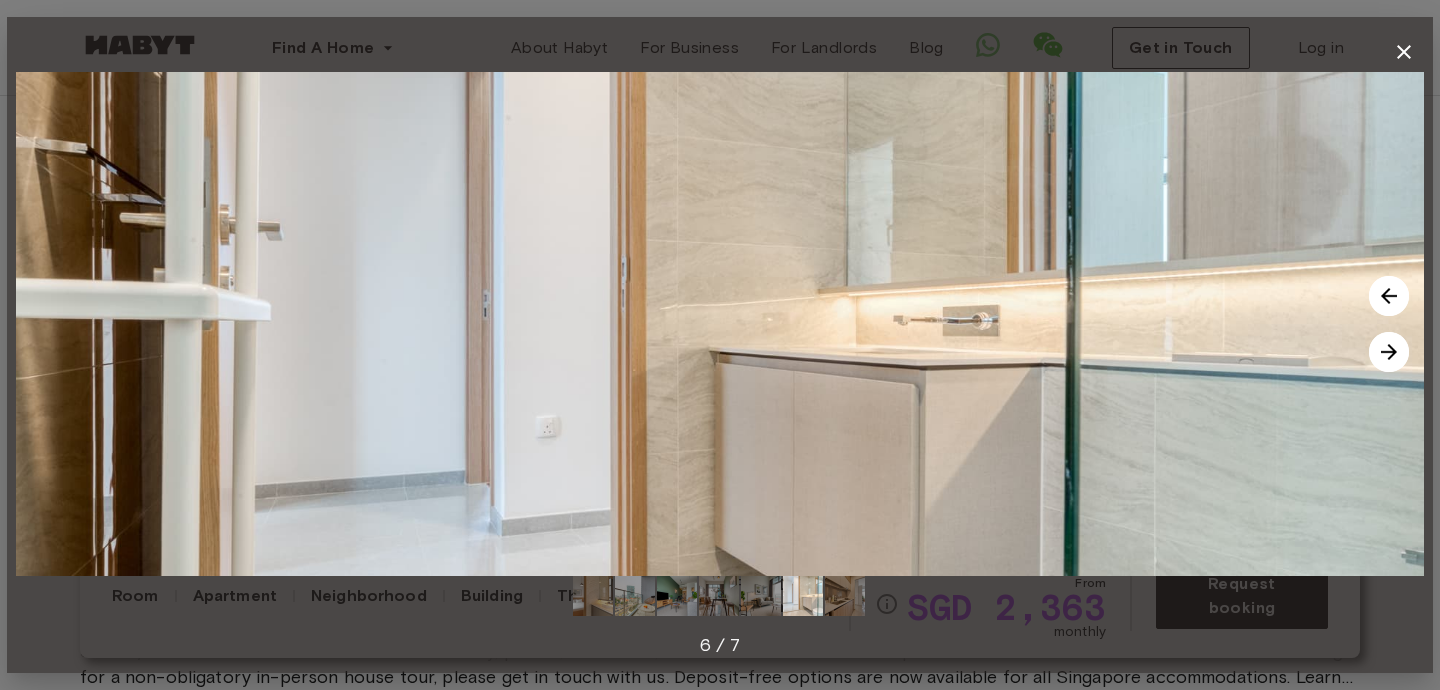 click at bounding box center [1389, 352] 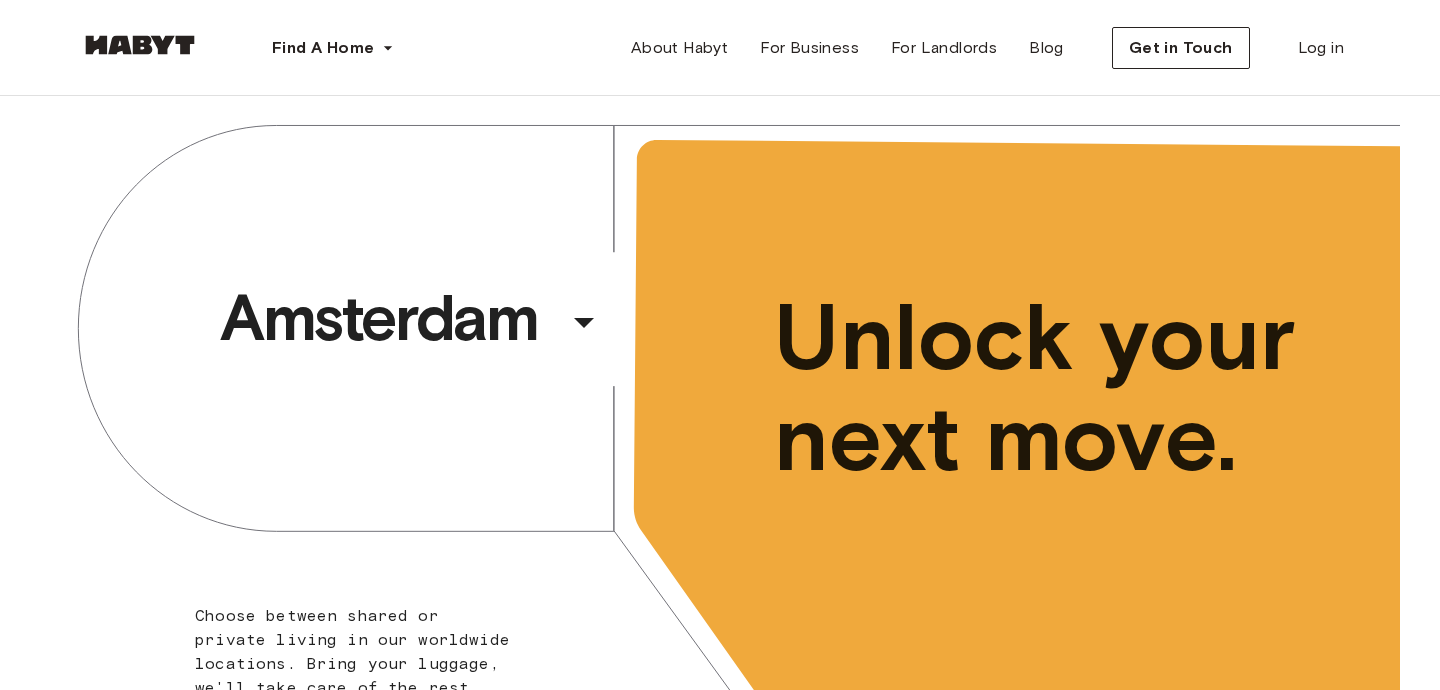 scroll, scrollTop: 0, scrollLeft: 0, axis: both 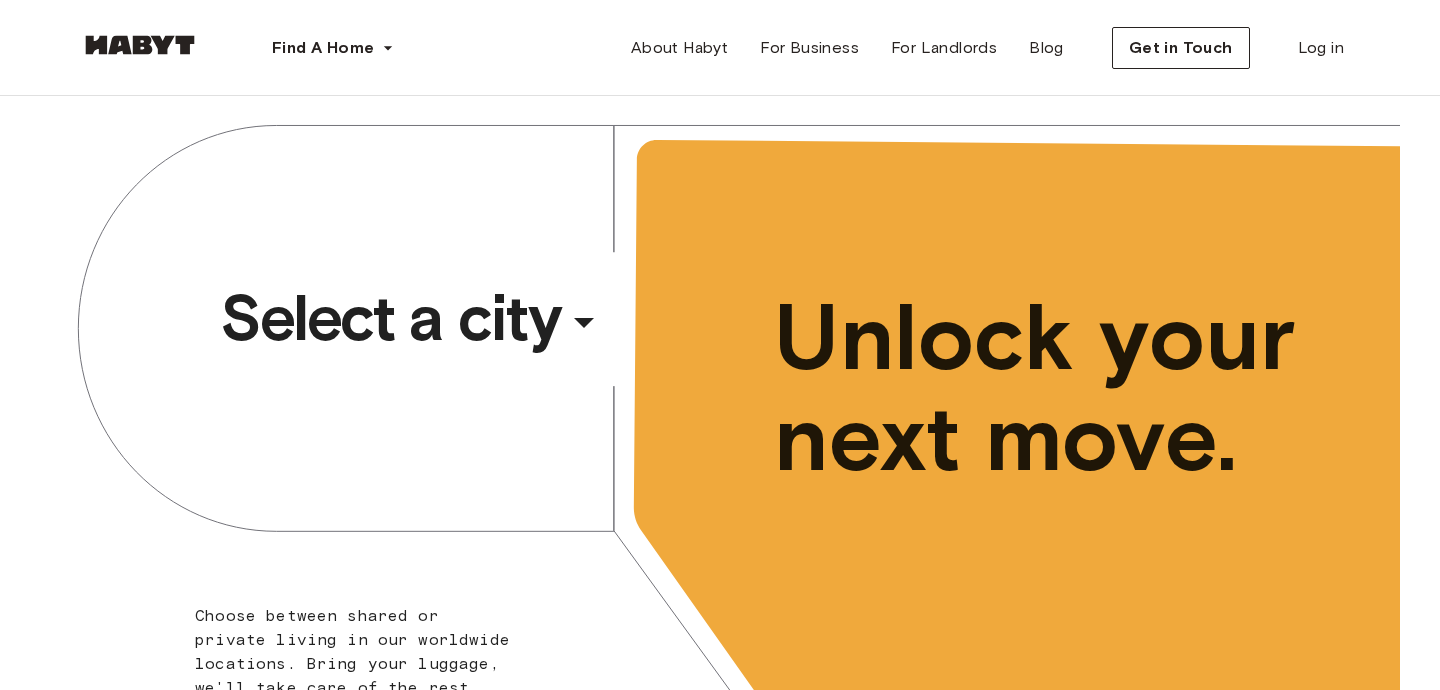 click on "Select a city" at bounding box center [390, 318] 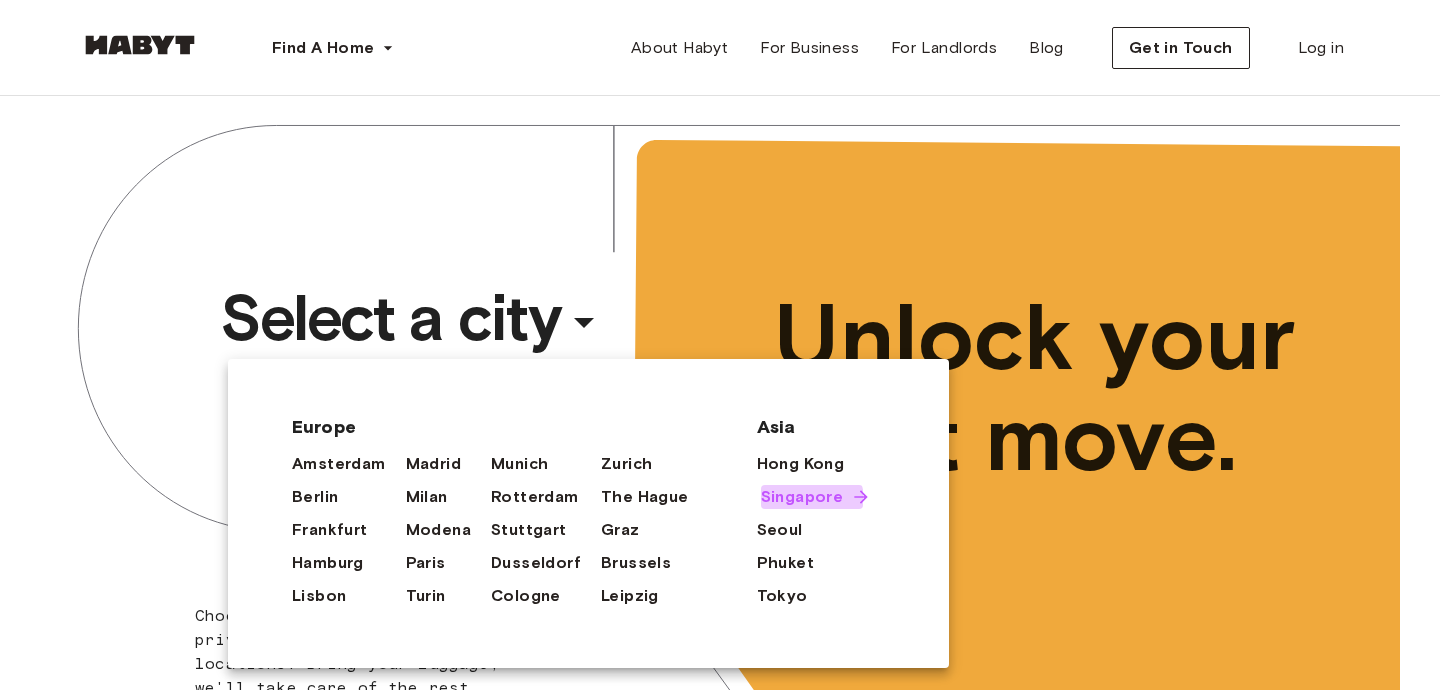 click on "Singapore" at bounding box center [802, 497] 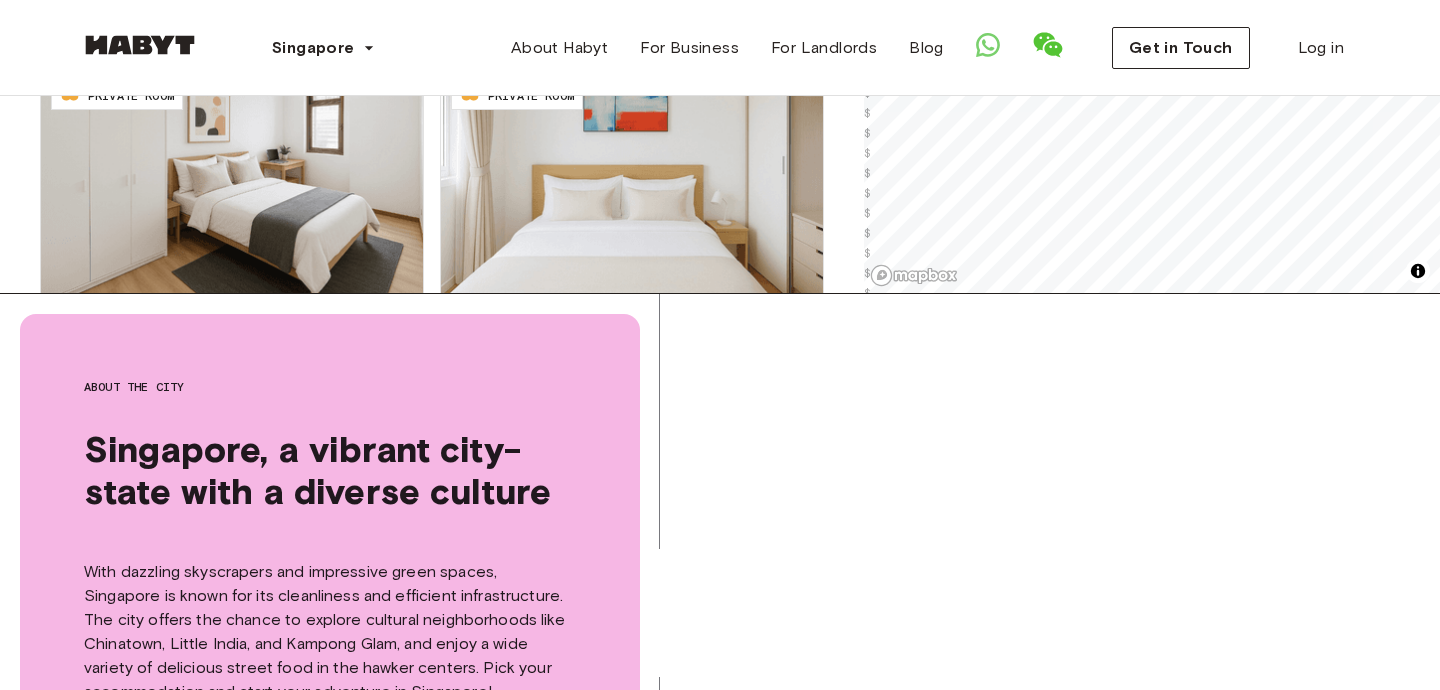 scroll, scrollTop: 319, scrollLeft: 0, axis: vertical 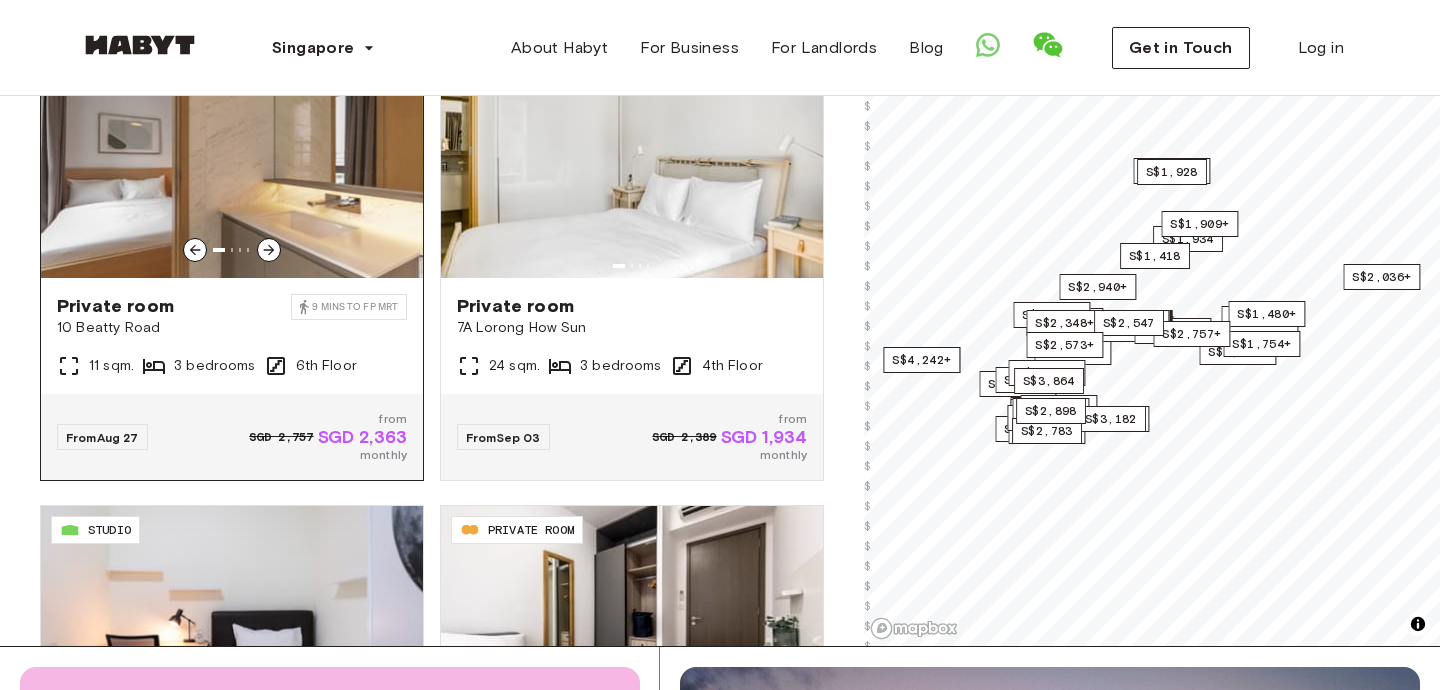 click at bounding box center [232, 158] 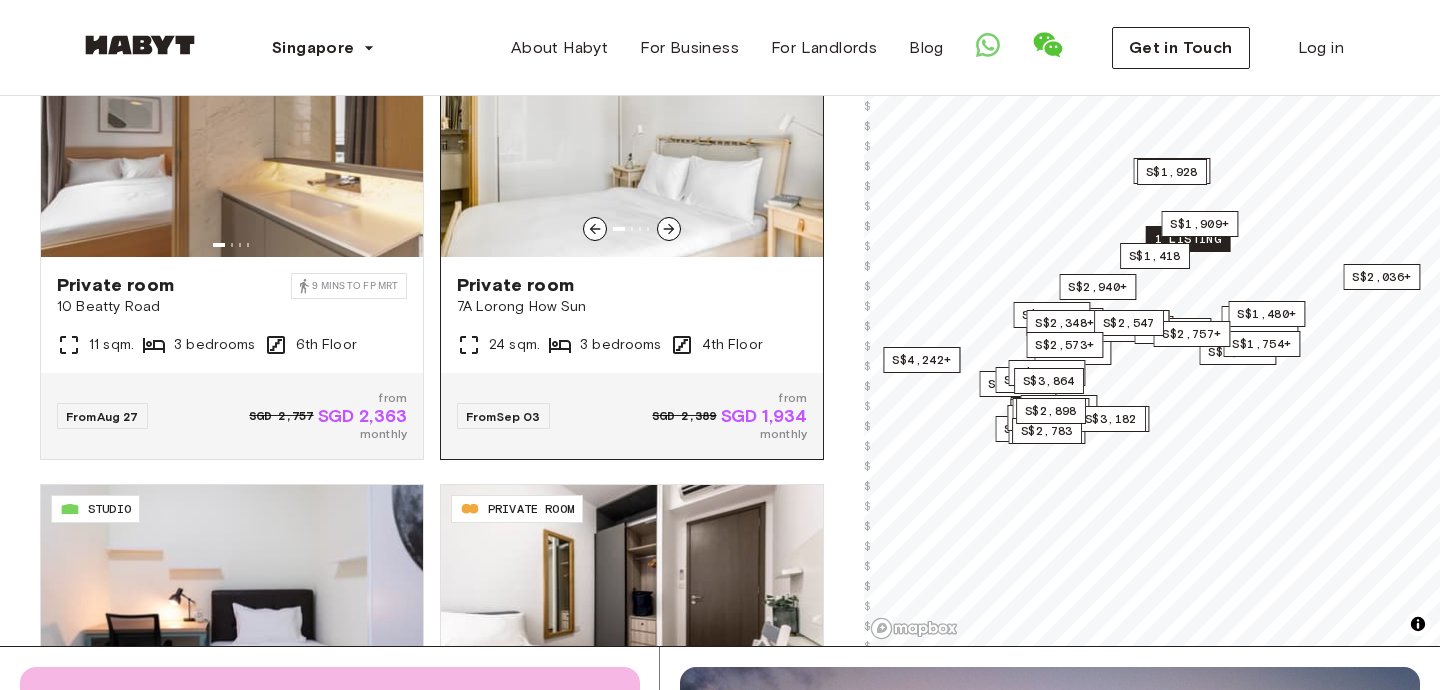 scroll, scrollTop: 3203, scrollLeft: 0, axis: vertical 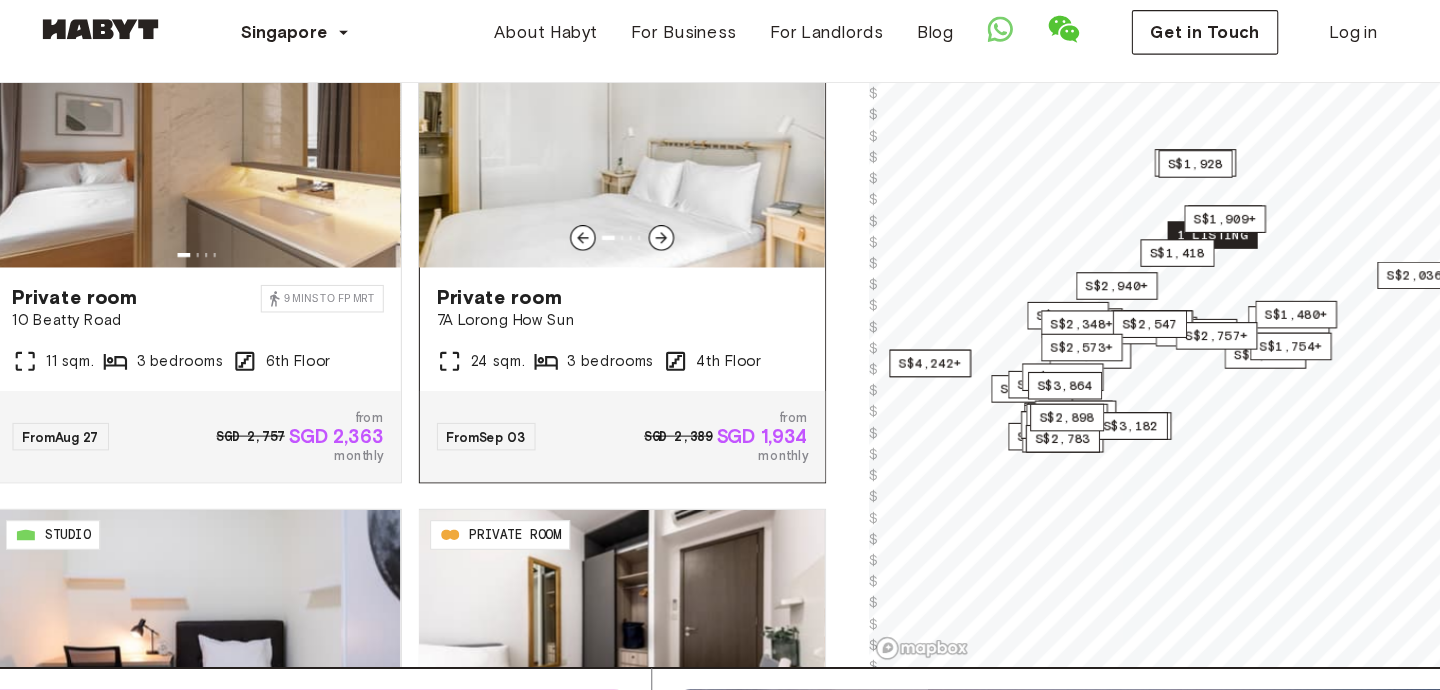 click at bounding box center [632, 150] 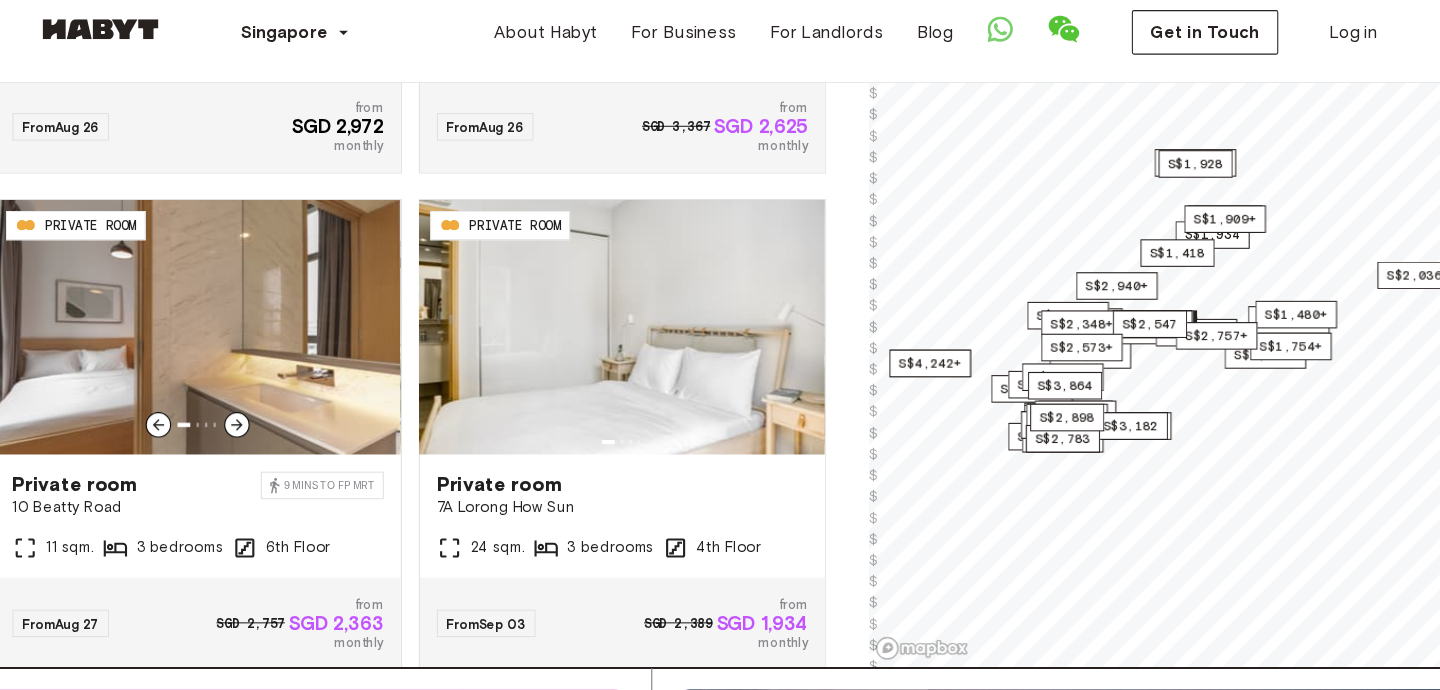 scroll, scrollTop: 2996, scrollLeft: 0, axis: vertical 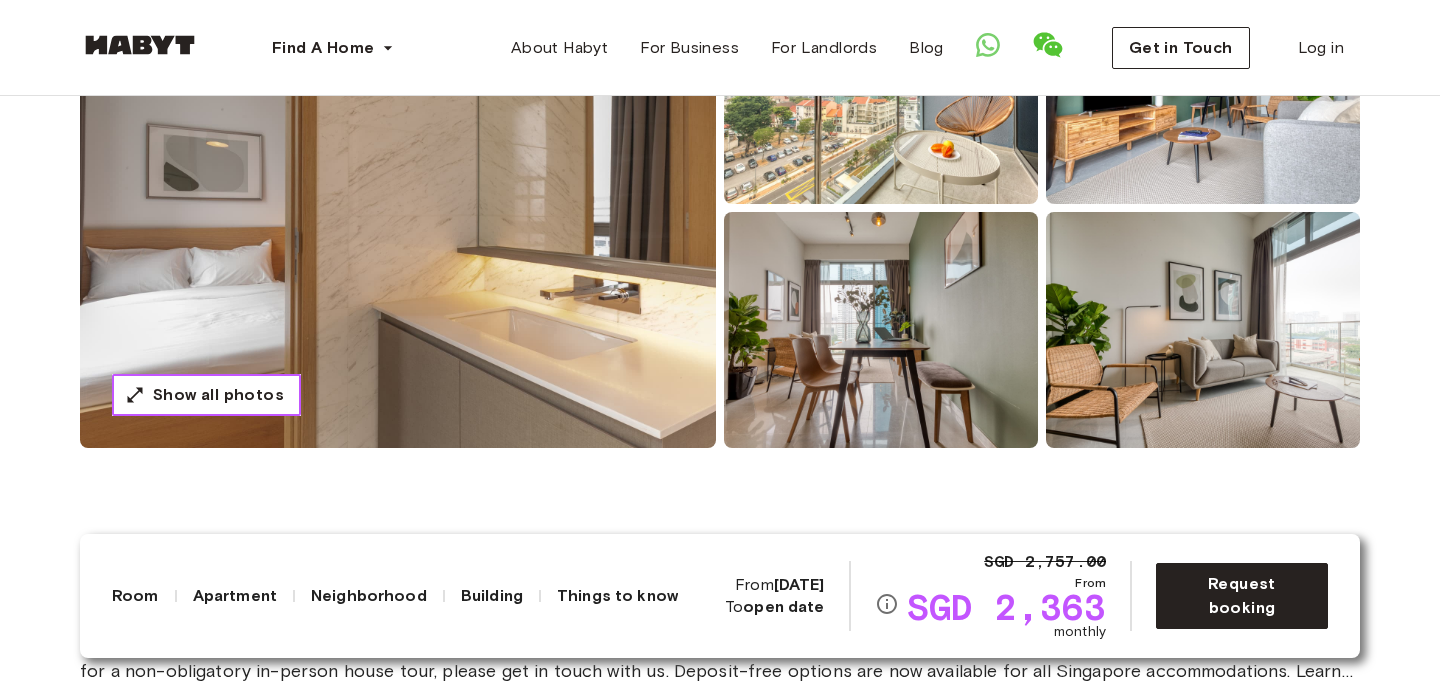 click on "Show all photos" at bounding box center [218, 395] 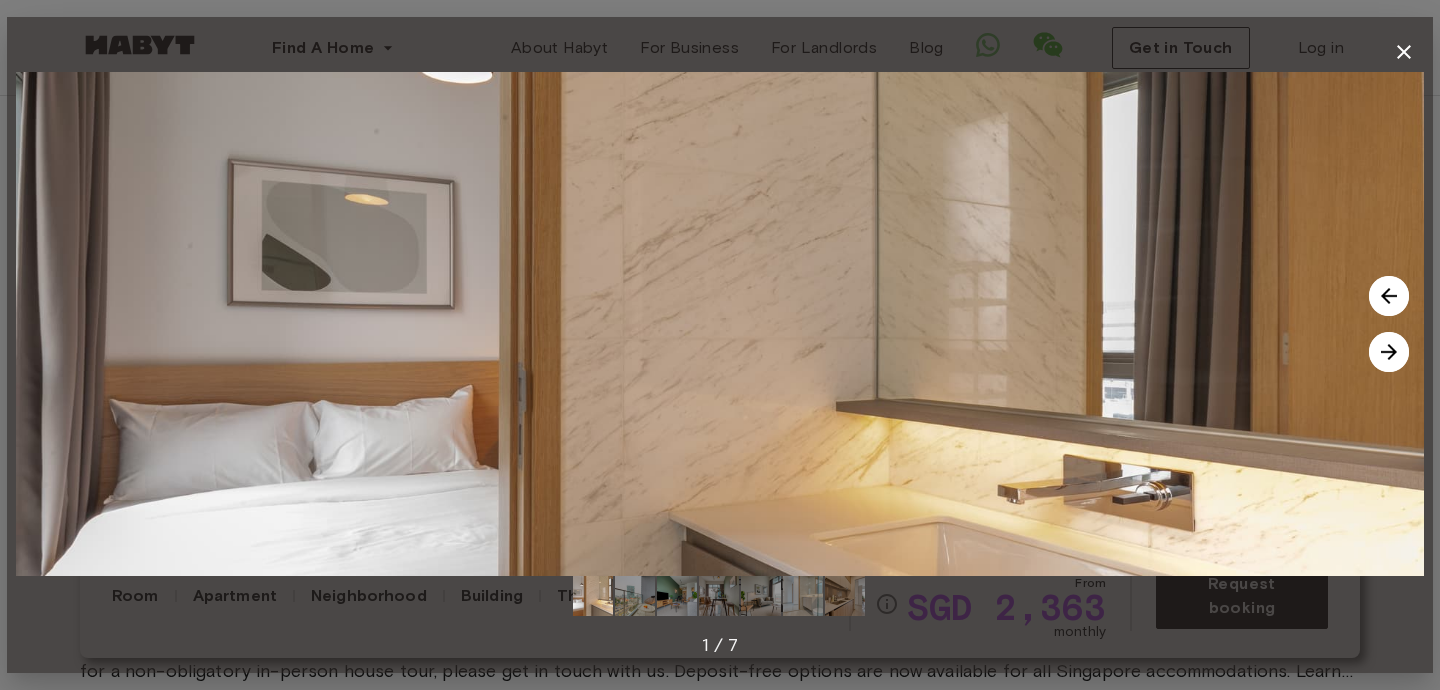 click at bounding box center (1389, 352) 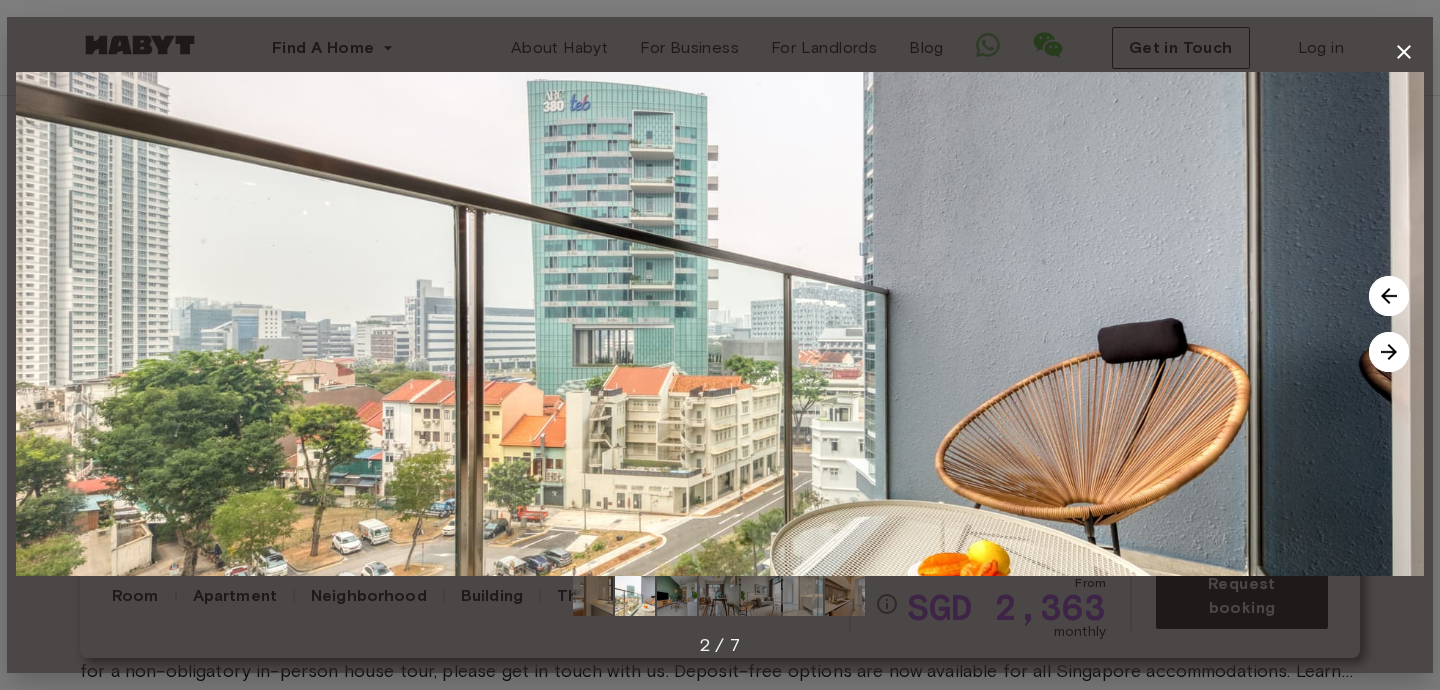 click at bounding box center (1389, 352) 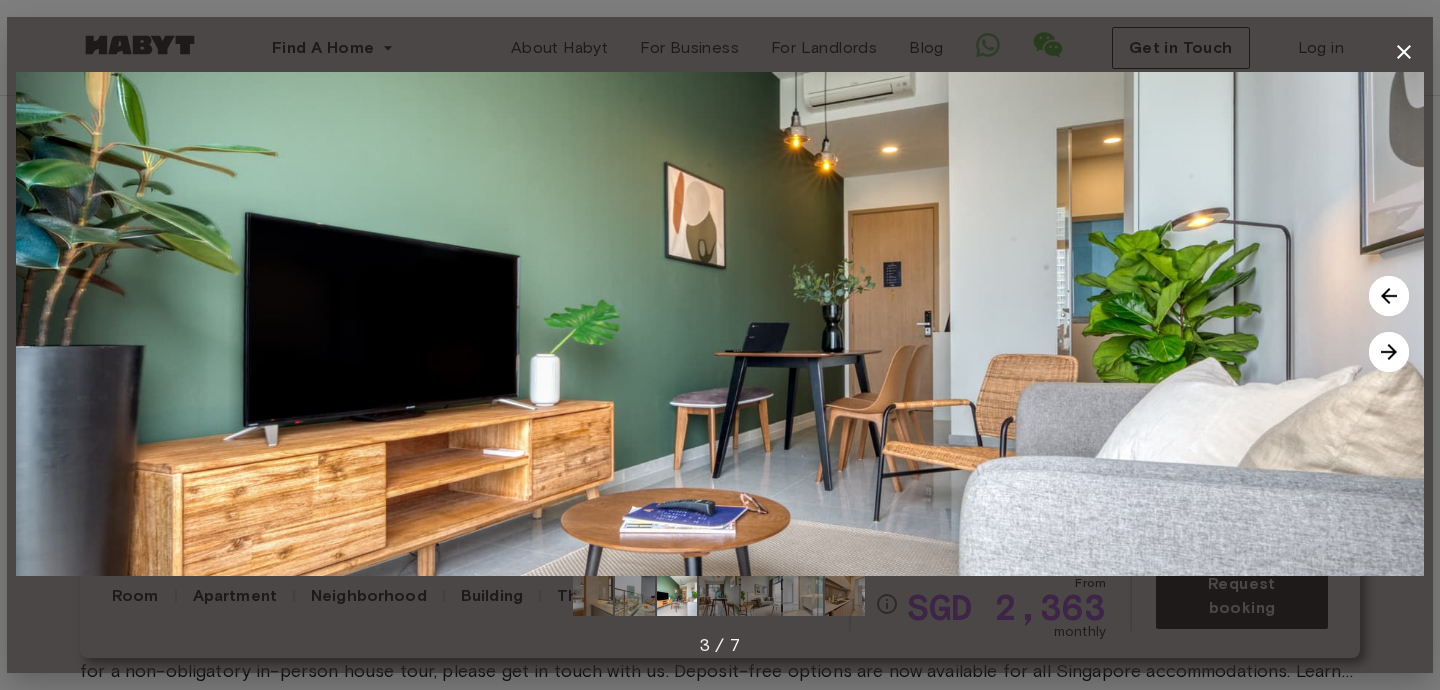 click at bounding box center [1389, 352] 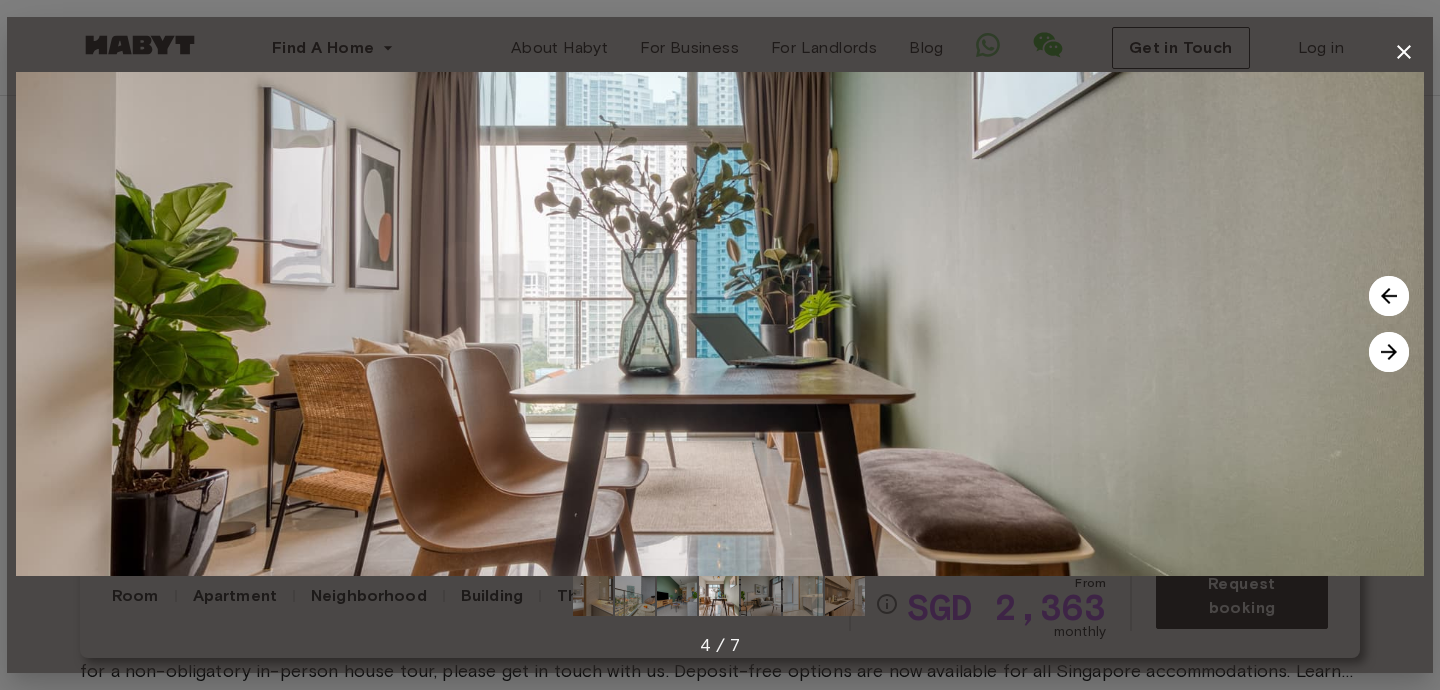 click at bounding box center (1389, 352) 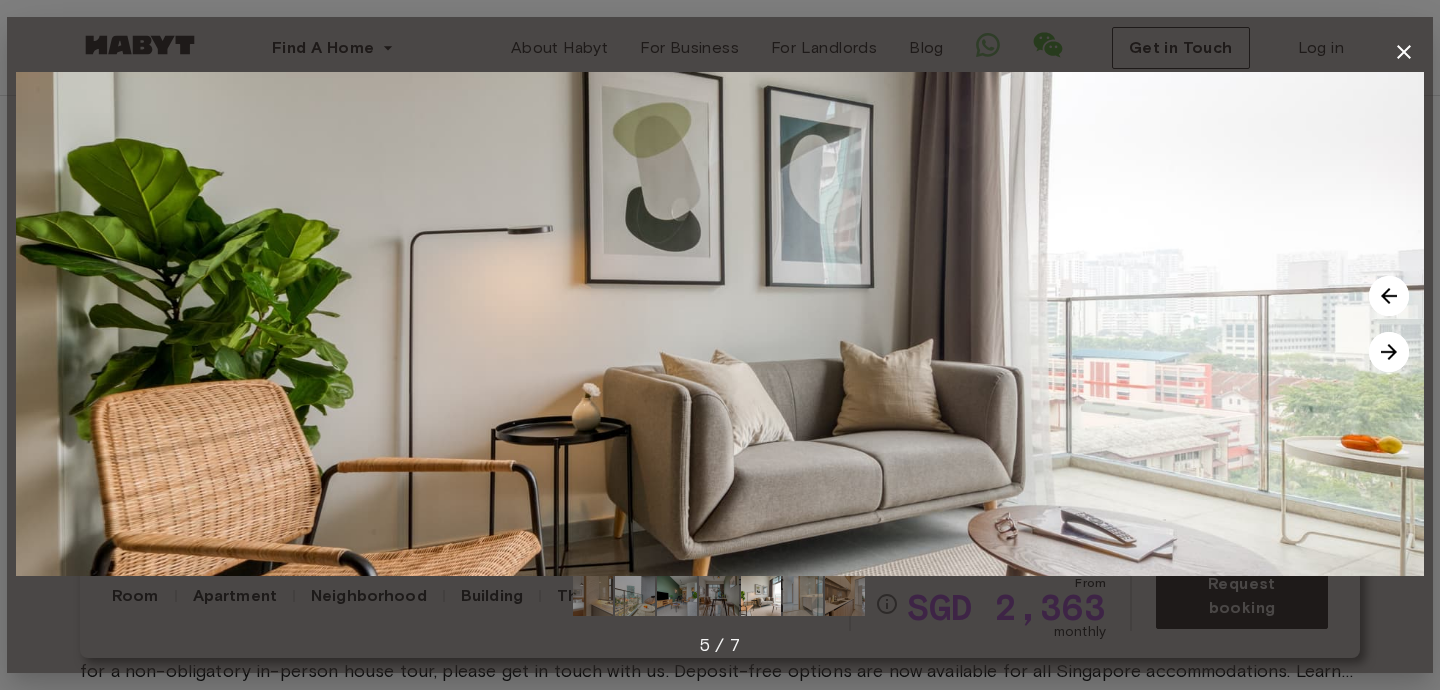 click at bounding box center [1389, 352] 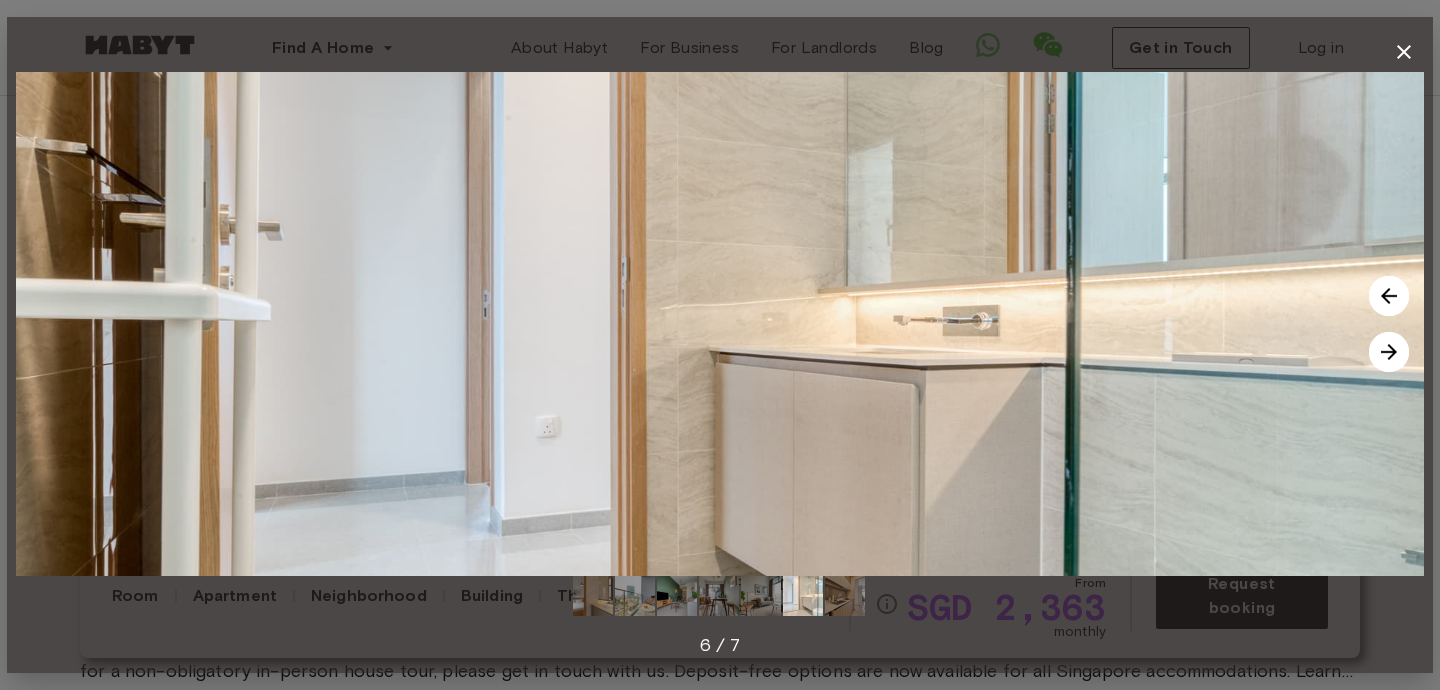 click at bounding box center [1389, 352] 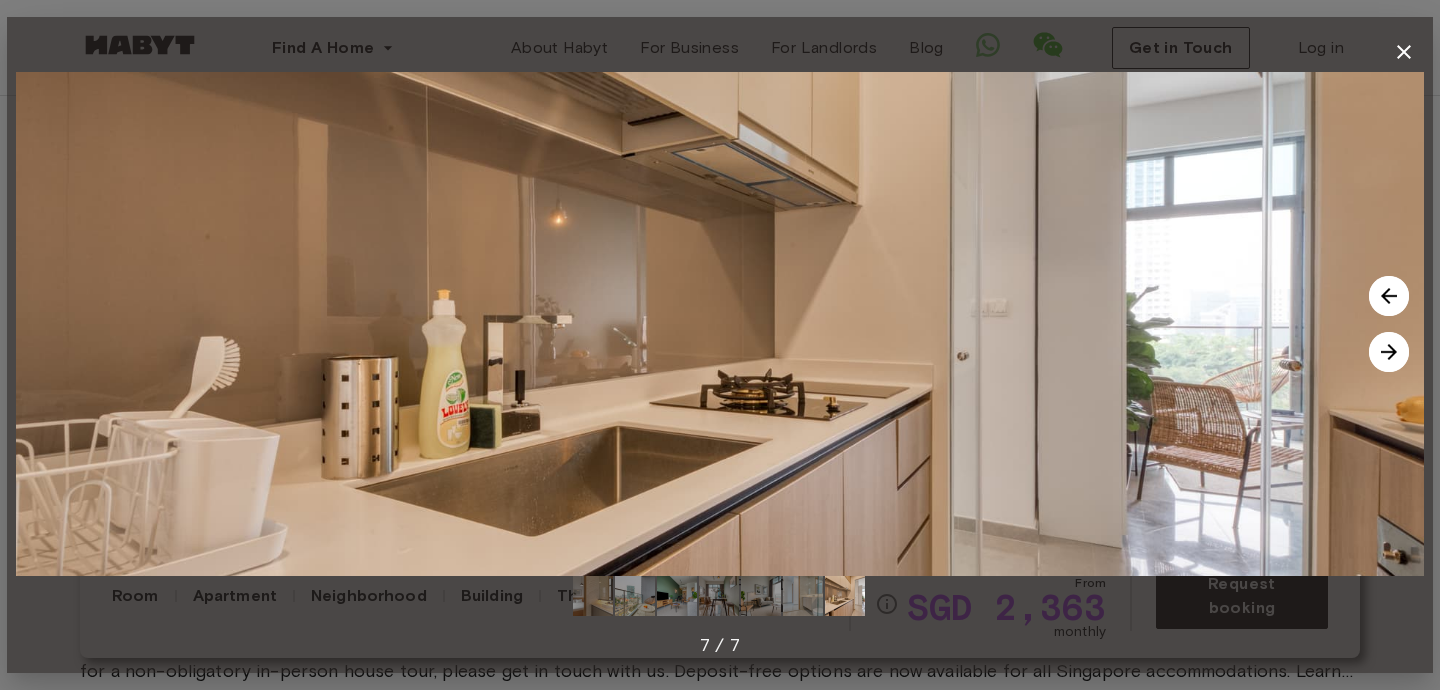 click at bounding box center [1389, 352] 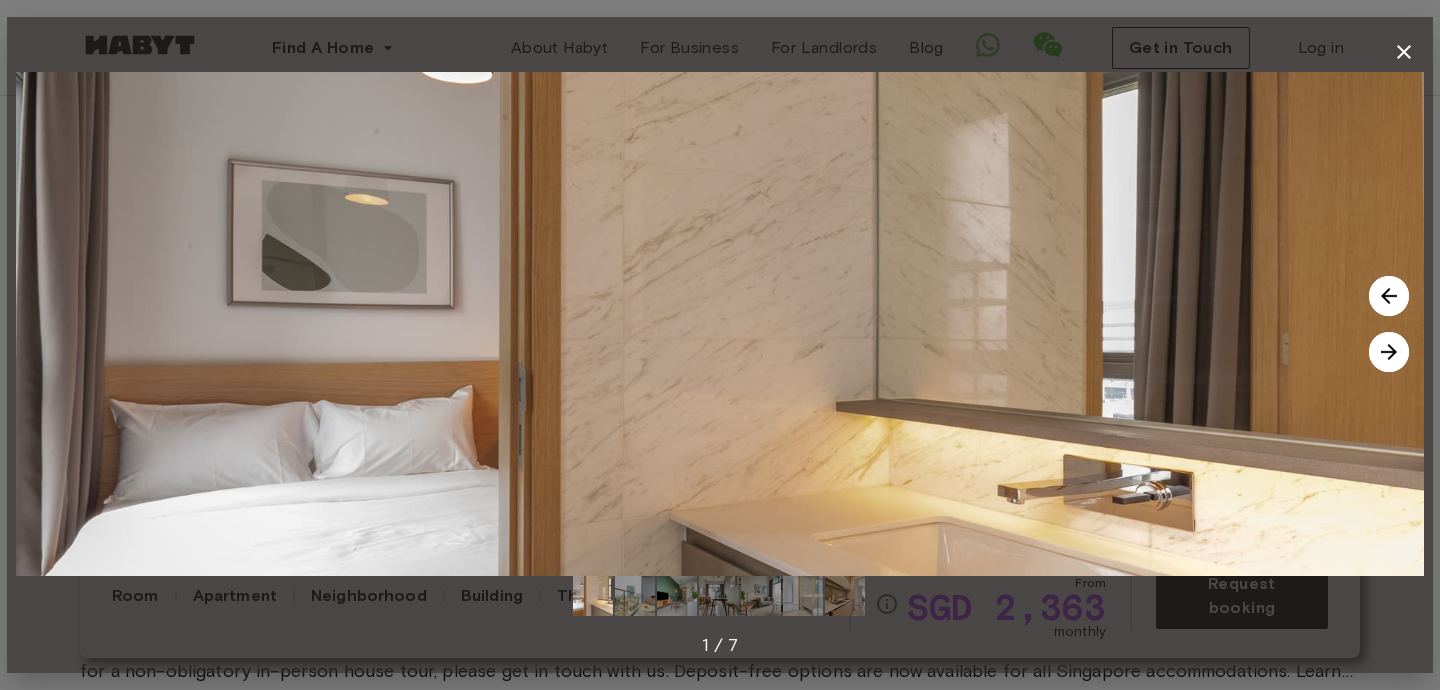 click at bounding box center [1389, 352] 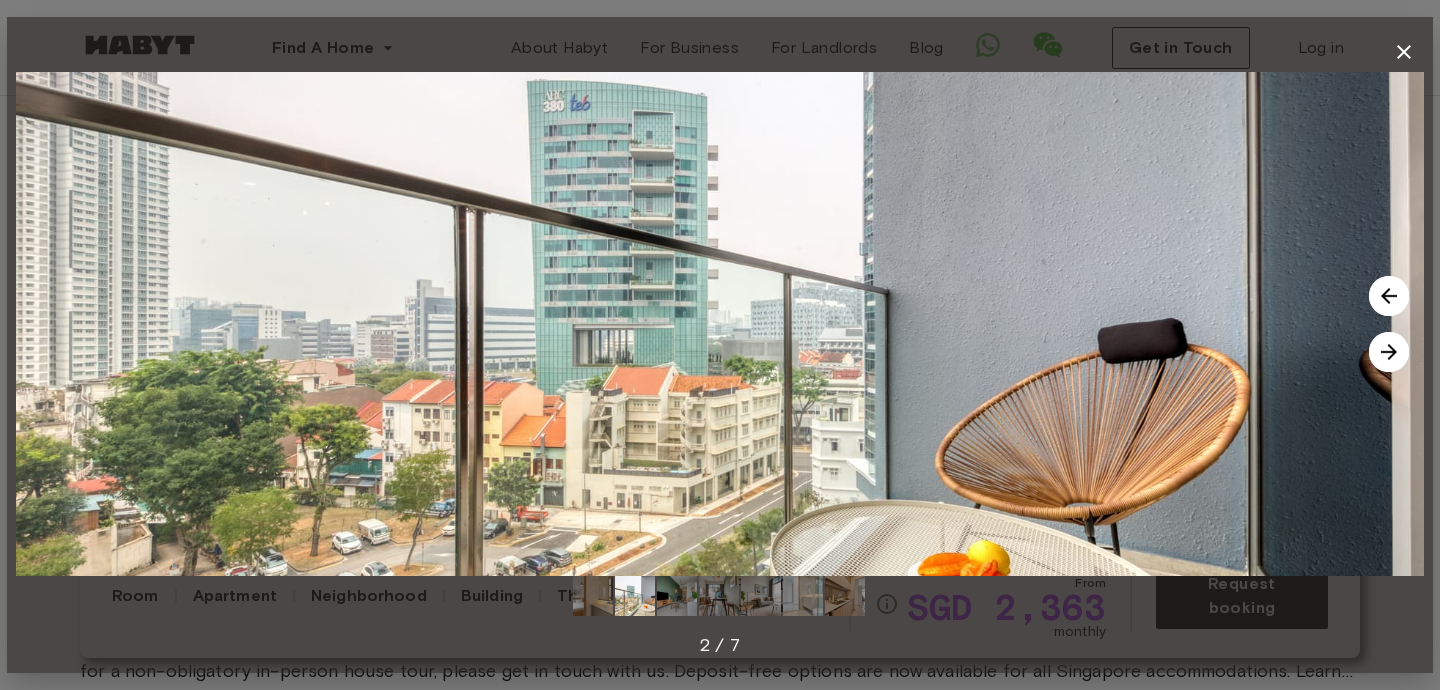 click 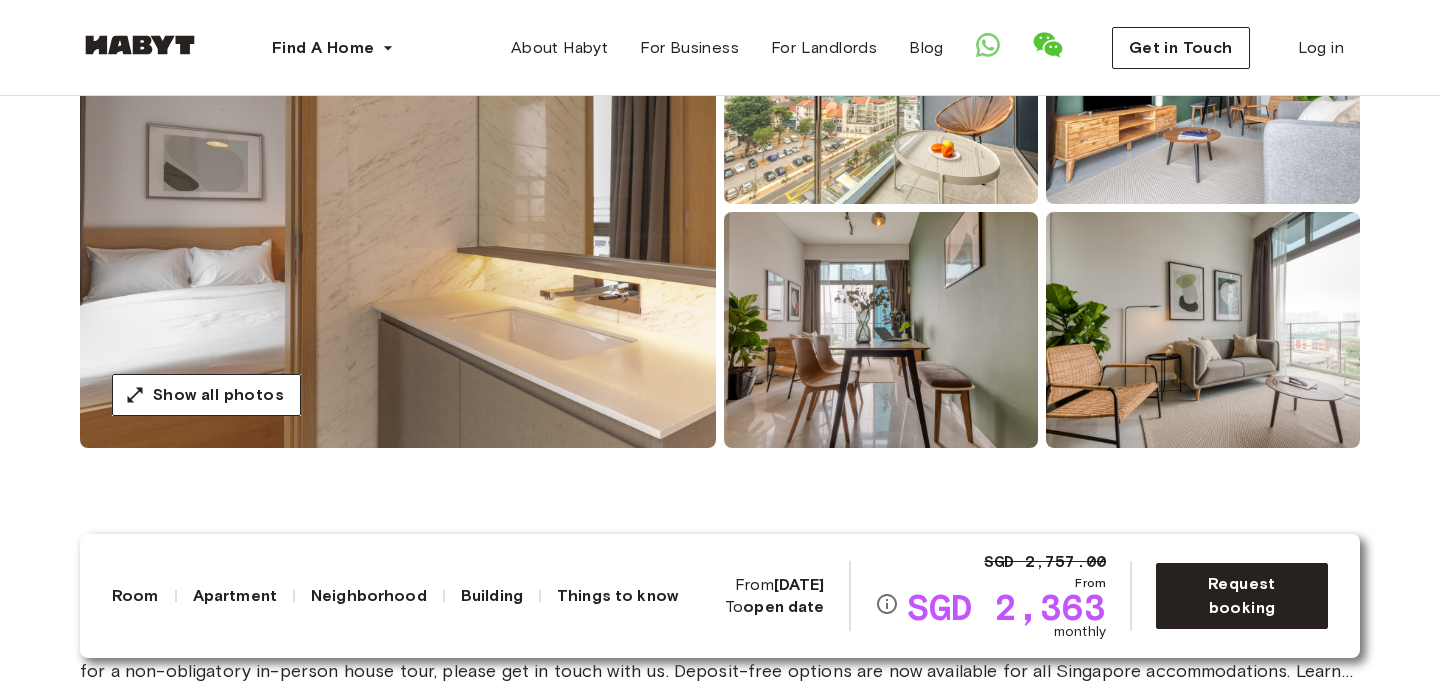 click at bounding box center (398, 208) 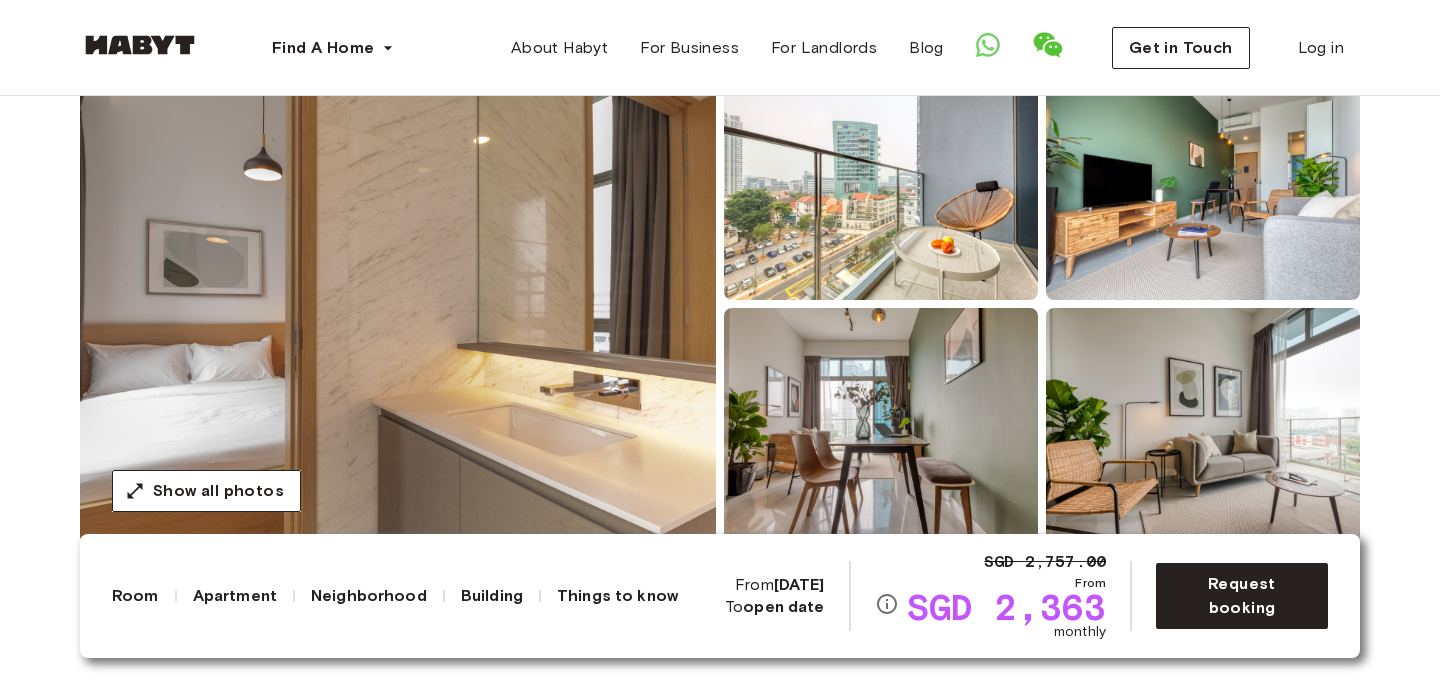 scroll, scrollTop: 118, scrollLeft: 0, axis: vertical 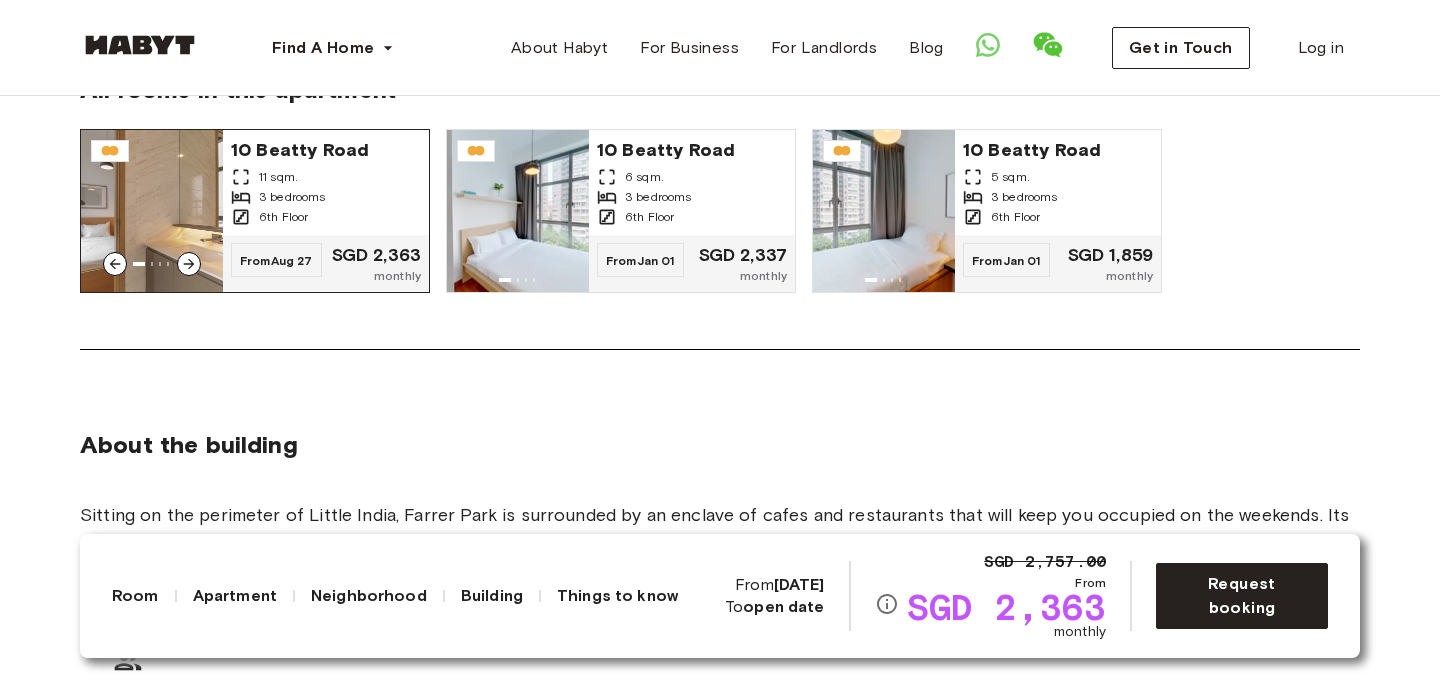 click on "6th Floor" at bounding box center [283, 217] 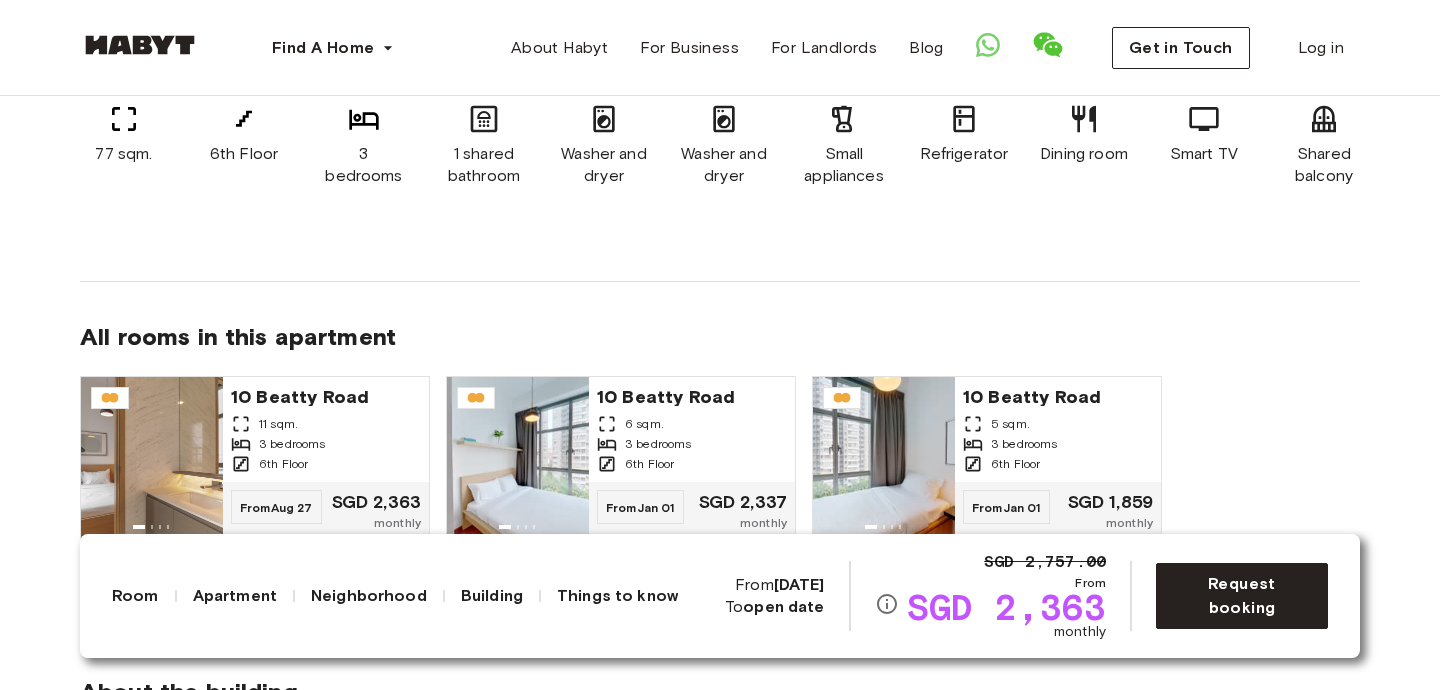 scroll, scrollTop: 1603, scrollLeft: 0, axis: vertical 